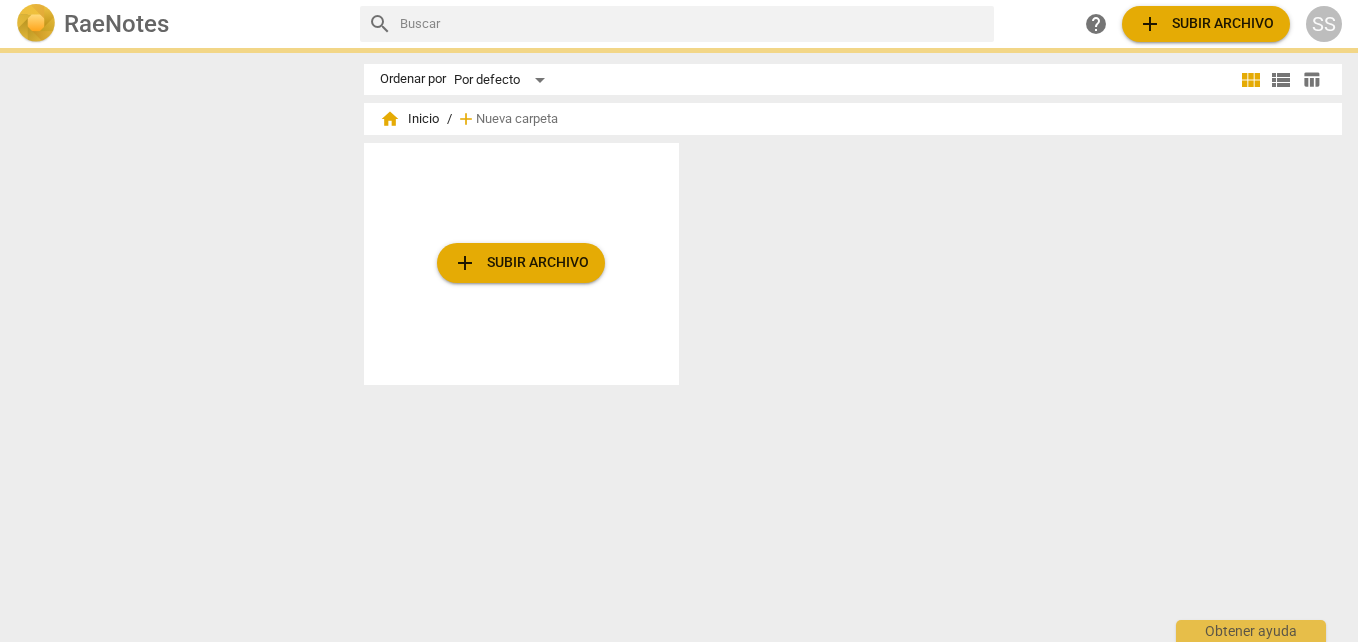 scroll, scrollTop: 0, scrollLeft: 0, axis: both 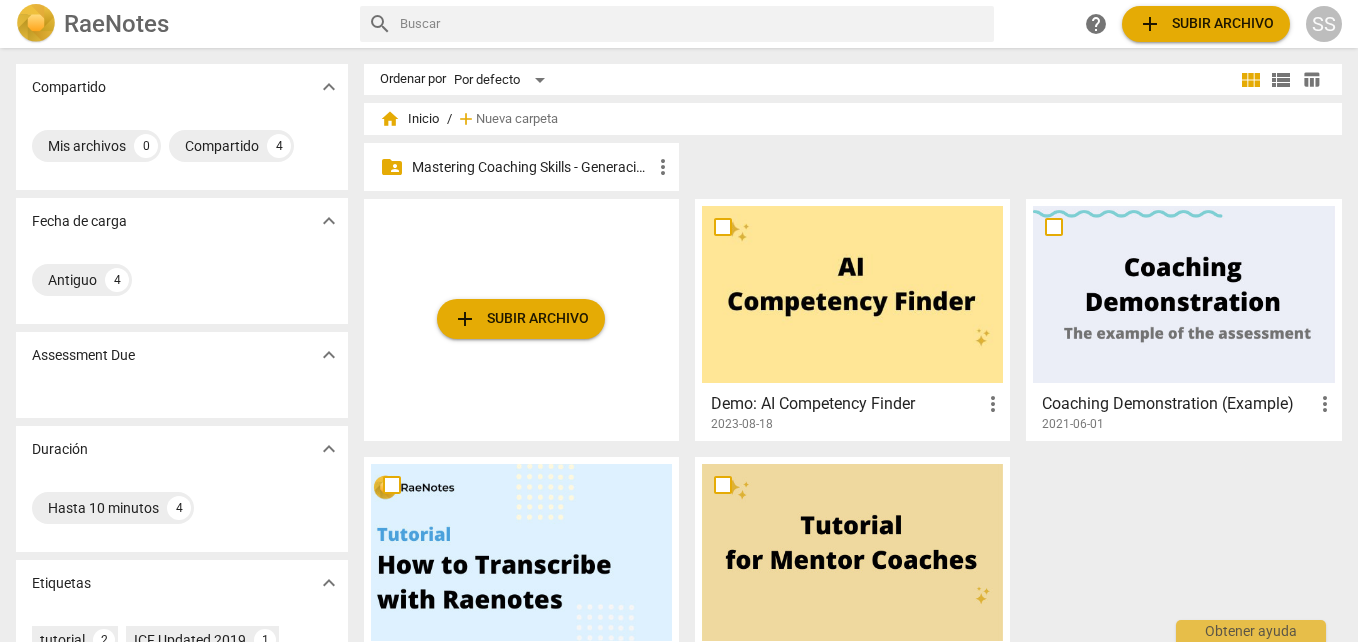 click on "Mastering Coaching Skills - Generación 32" at bounding box center [531, 167] 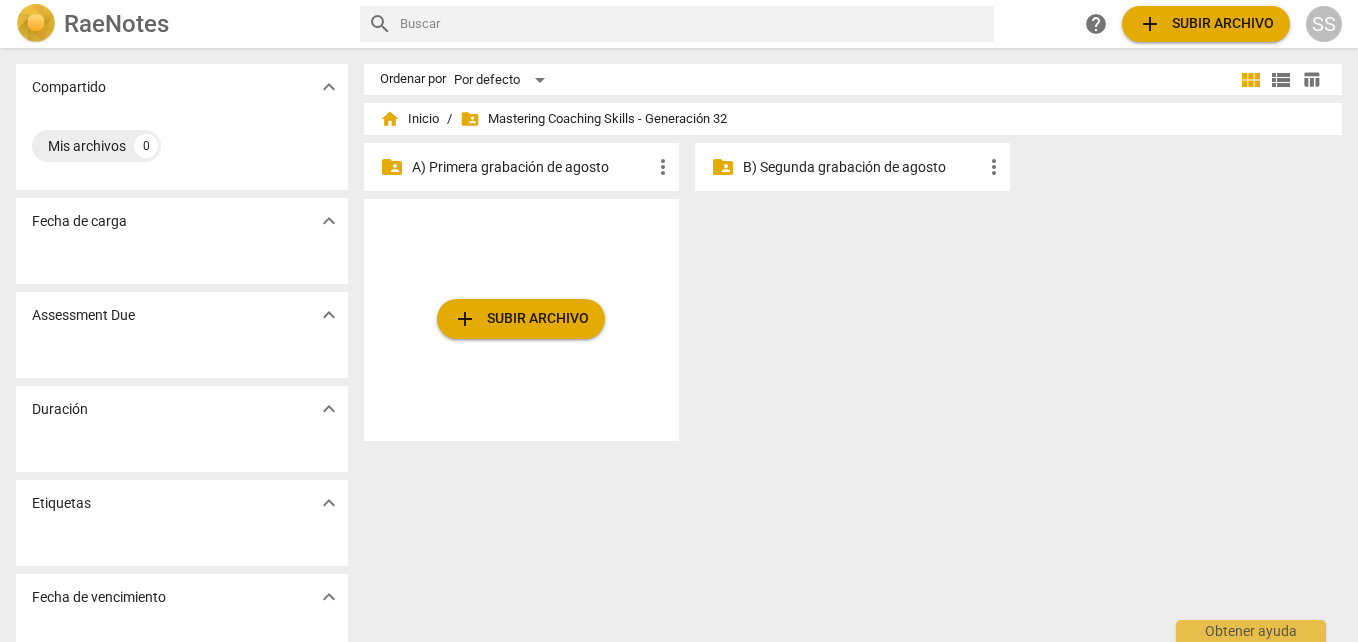 click on "A) Primera grabación de agosto" at bounding box center (531, 167) 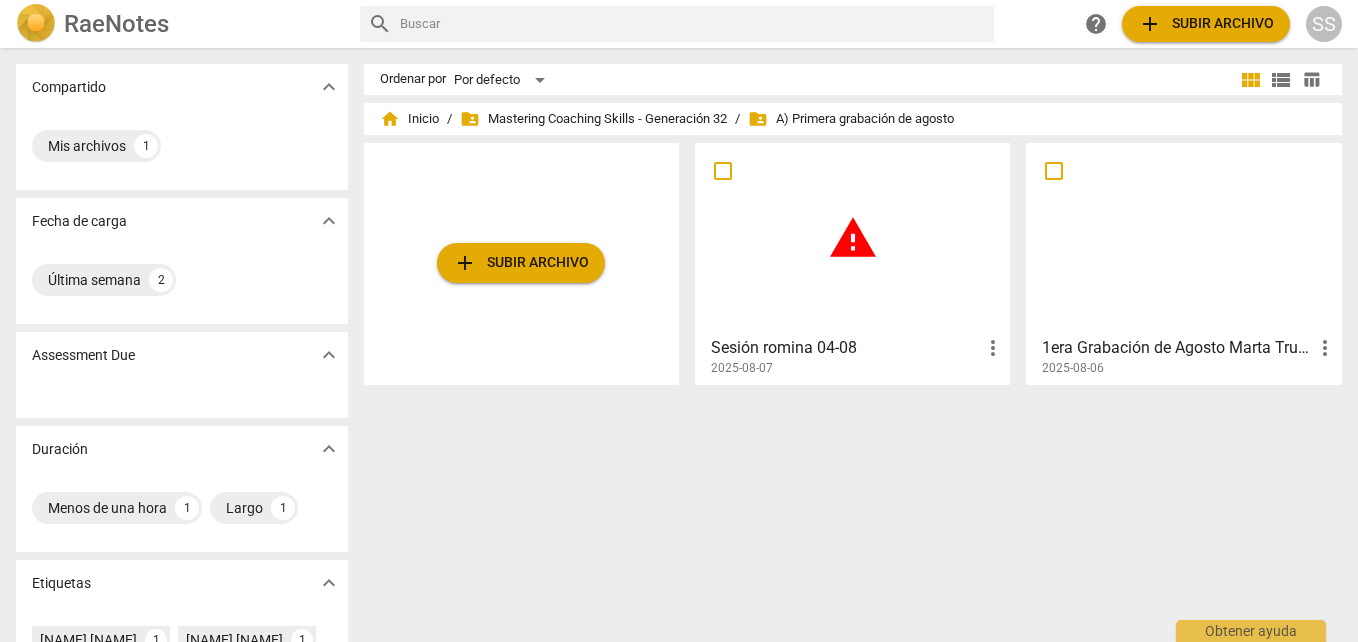 click on "more_vert" at bounding box center [993, 348] 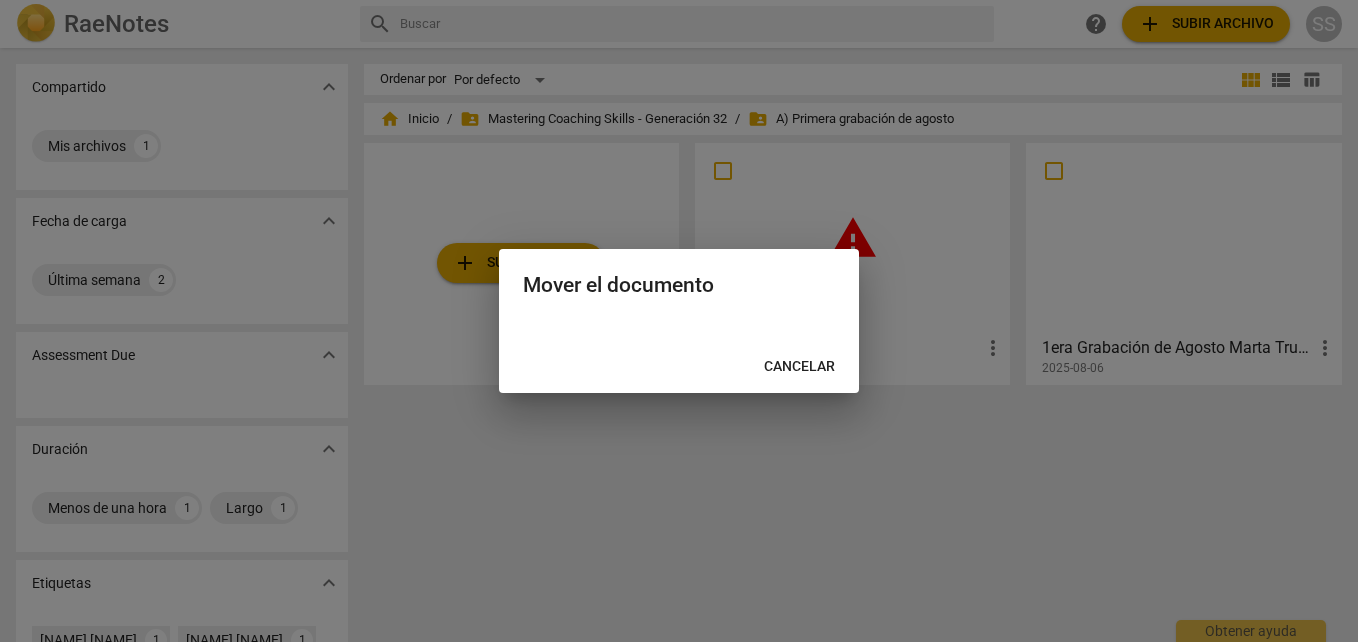click on "Cancelar" at bounding box center (799, 367) 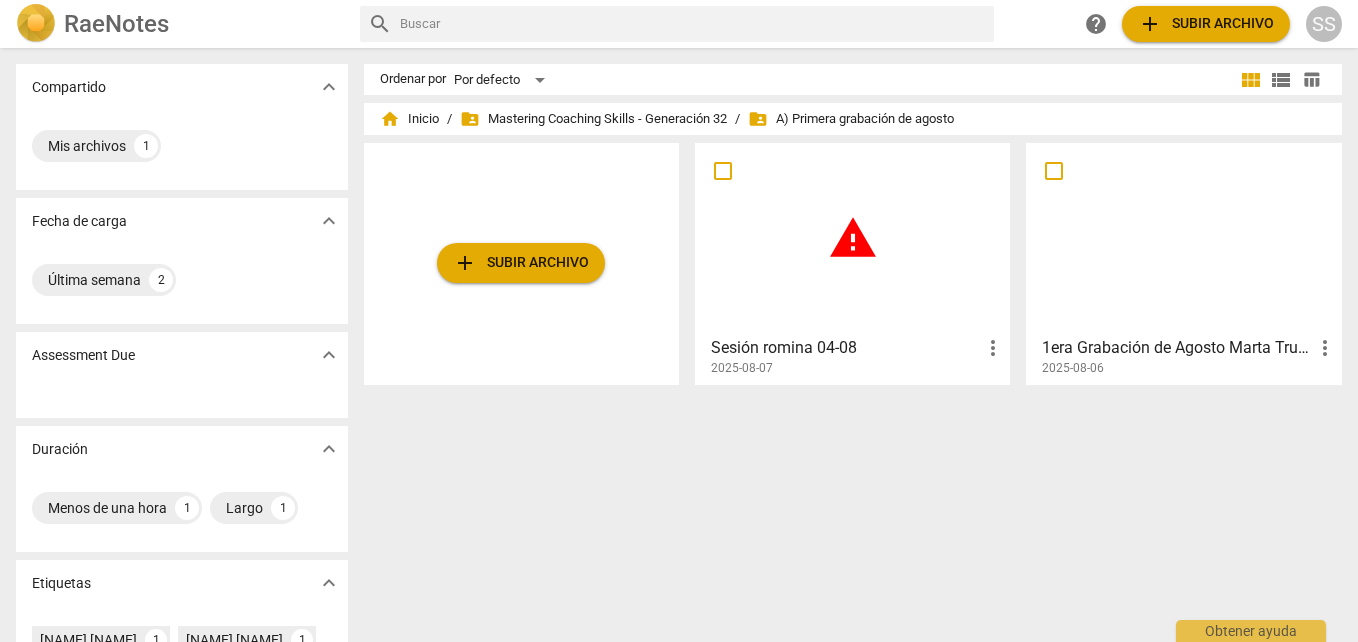 click on "more_vert" at bounding box center (993, 348) 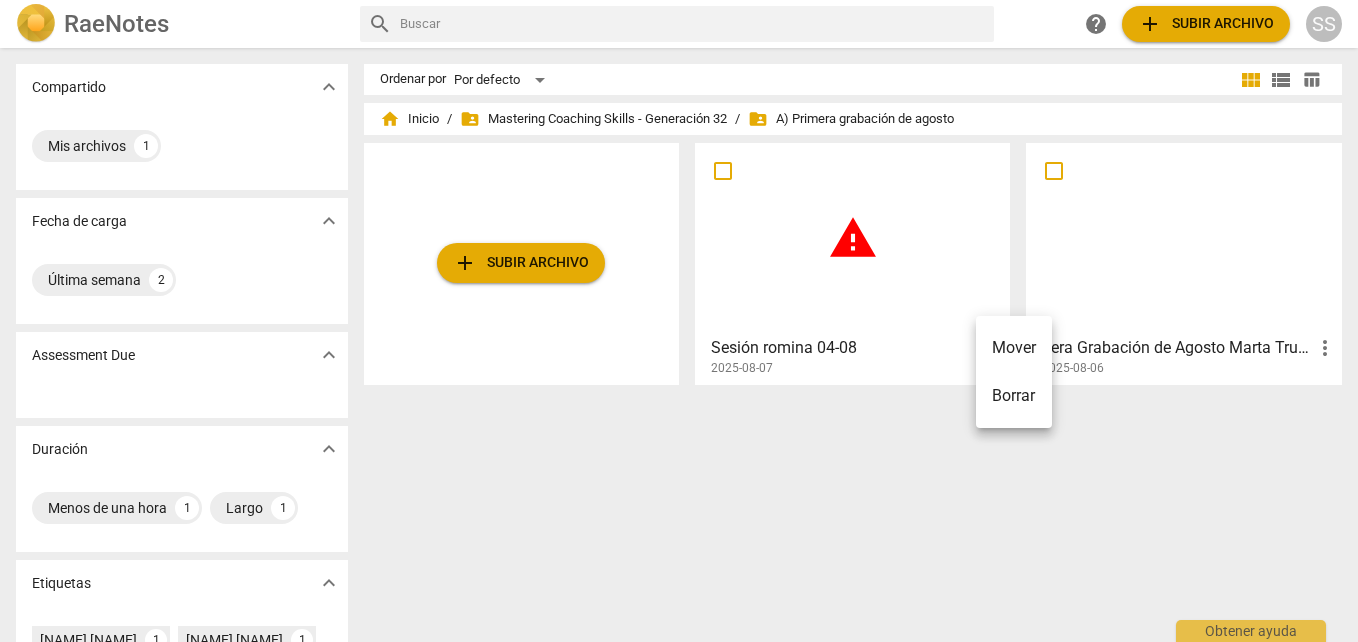 click on "Borrar" at bounding box center (1014, 396) 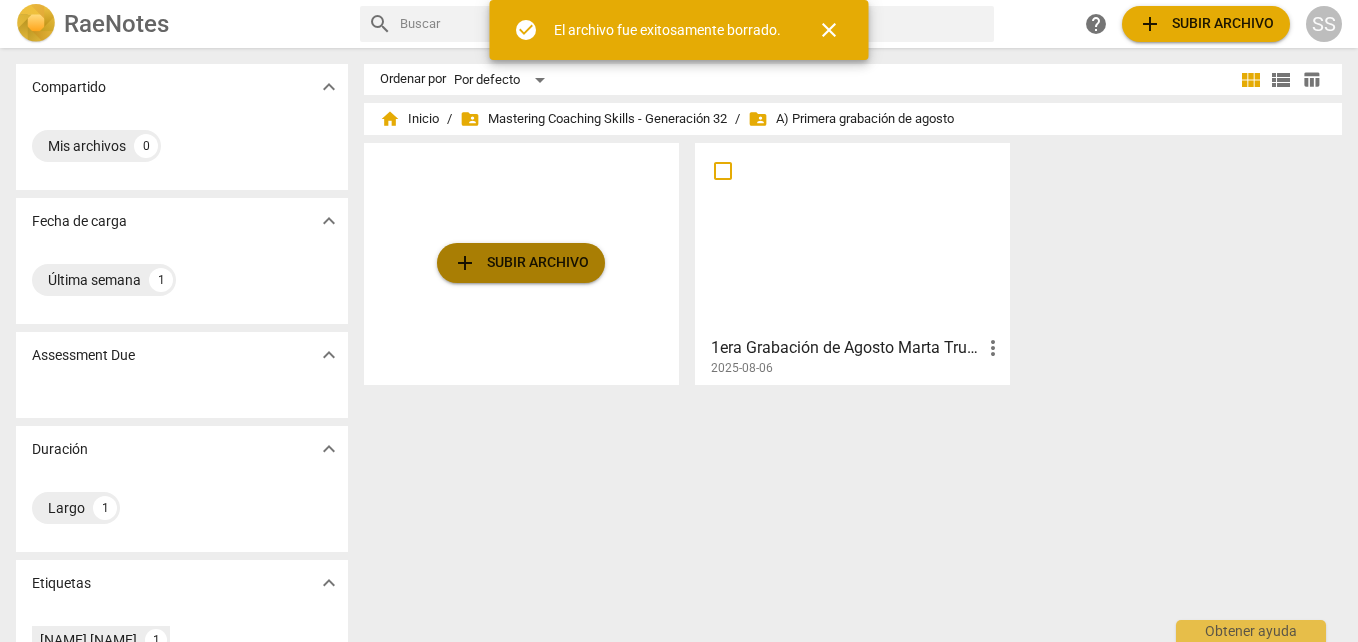 click on "add   Subir archivo" at bounding box center (521, 263) 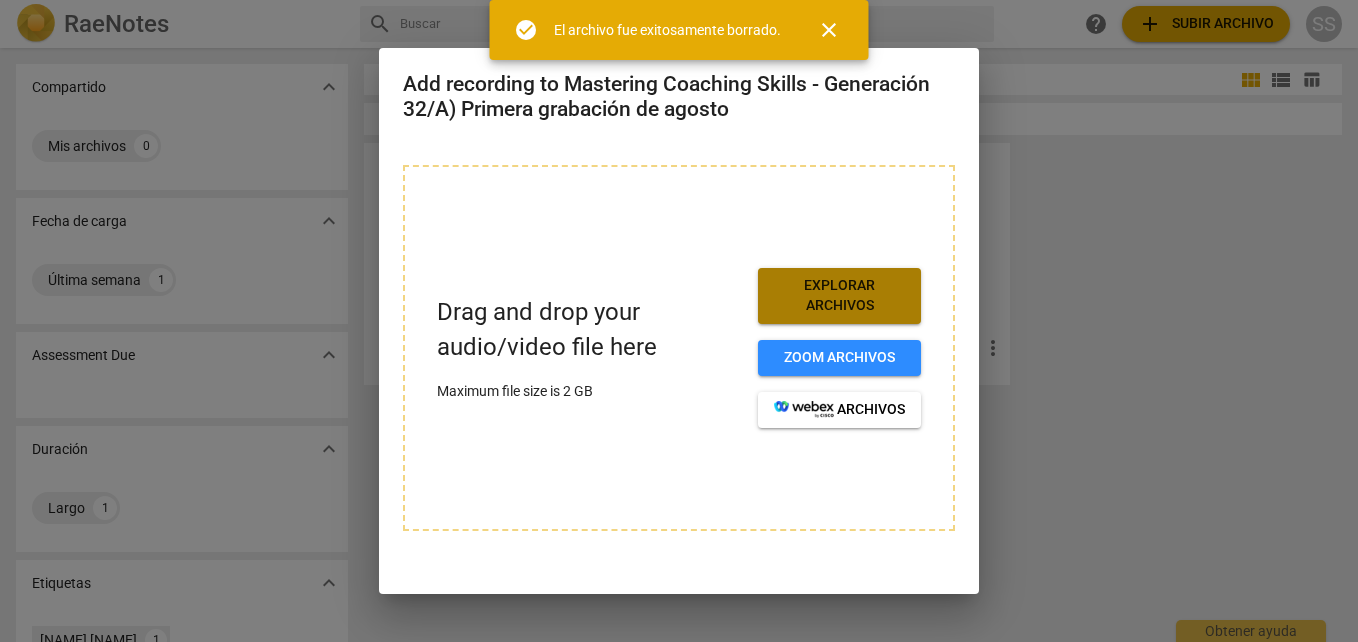 click on "Explorar archivos" at bounding box center [839, 295] 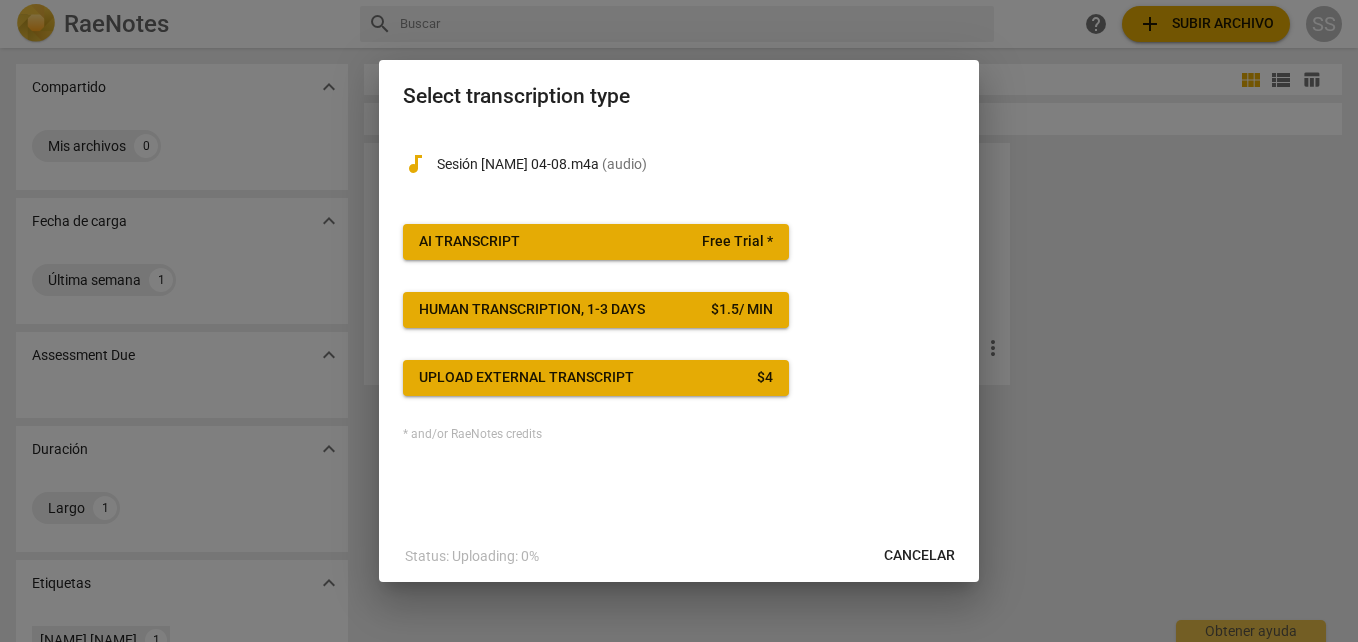click on "AI Transcript Free Trial *" at bounding box center (596, 242) 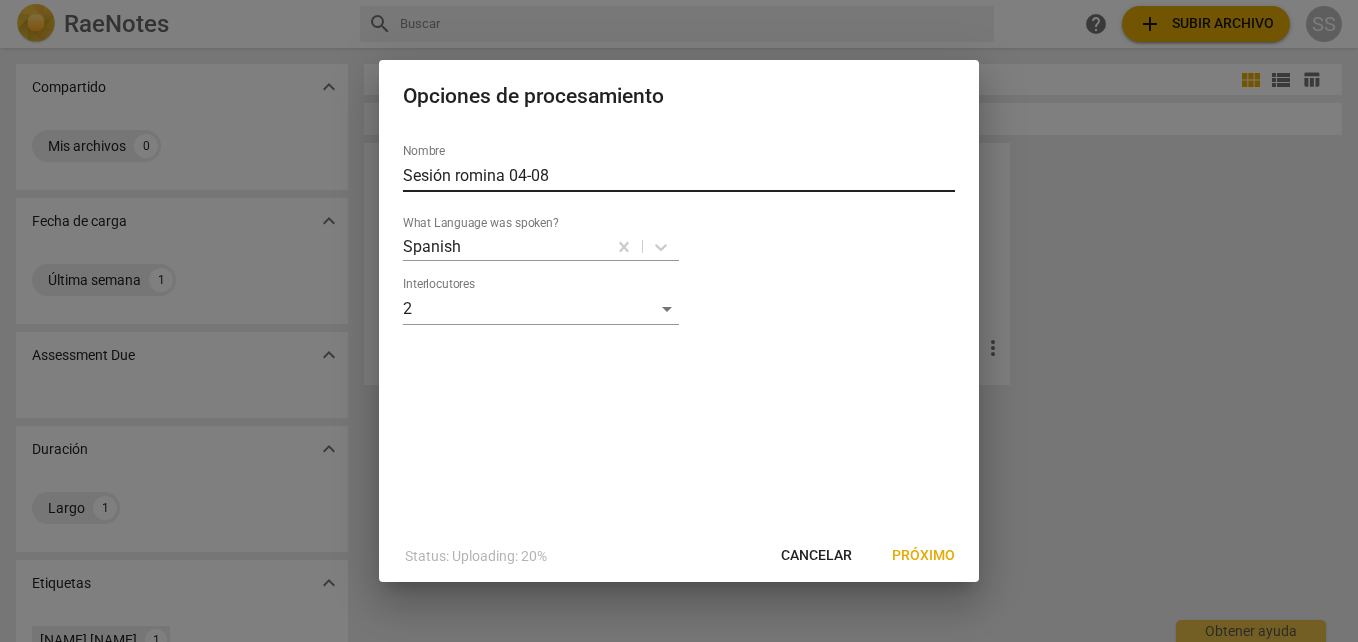 click on "Sesión romina 04-08" at bounding box center (679, 176) 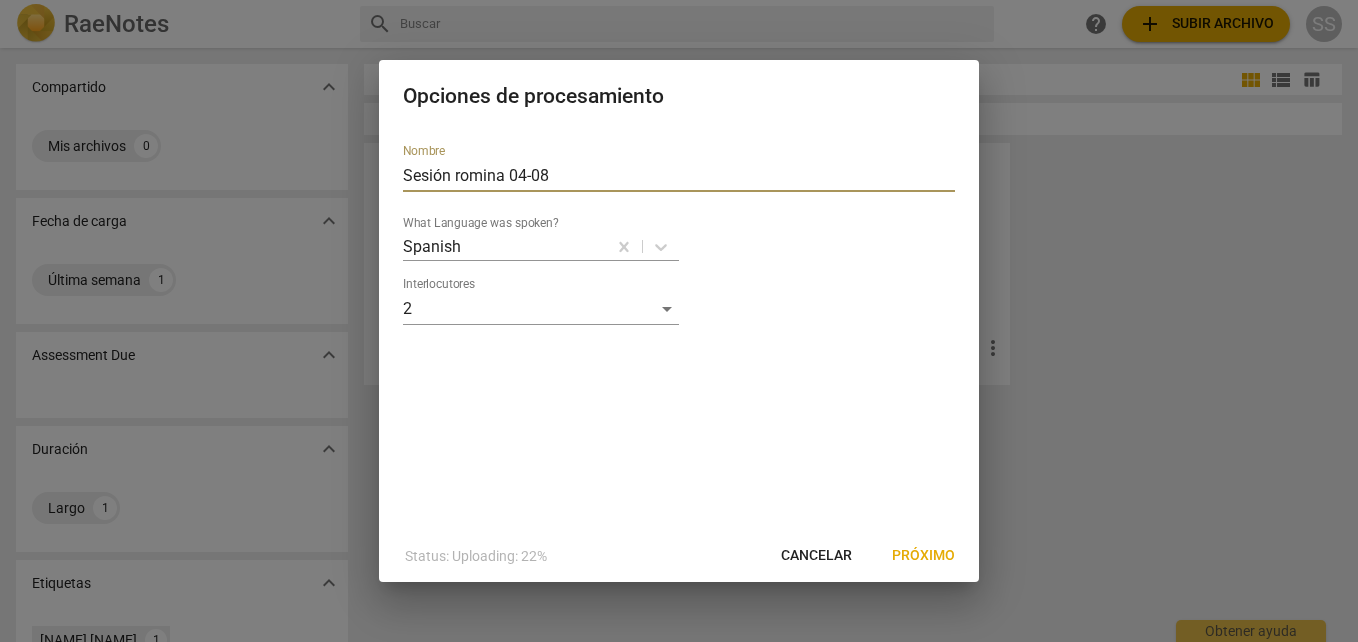 drag, startPoint x: 593, startPoint y: 179, endPoint x: 399, endPoint y: 172, distance: 194.12625 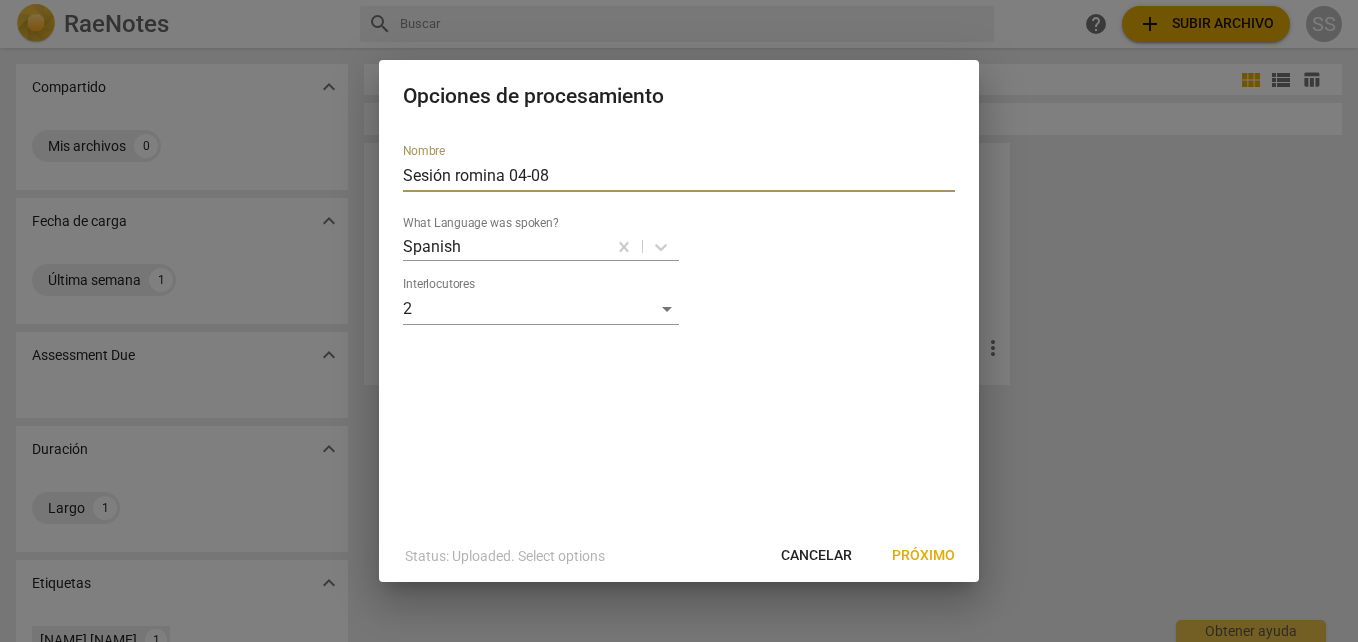 click on "Cancelar" at bounding box center [816, 556] 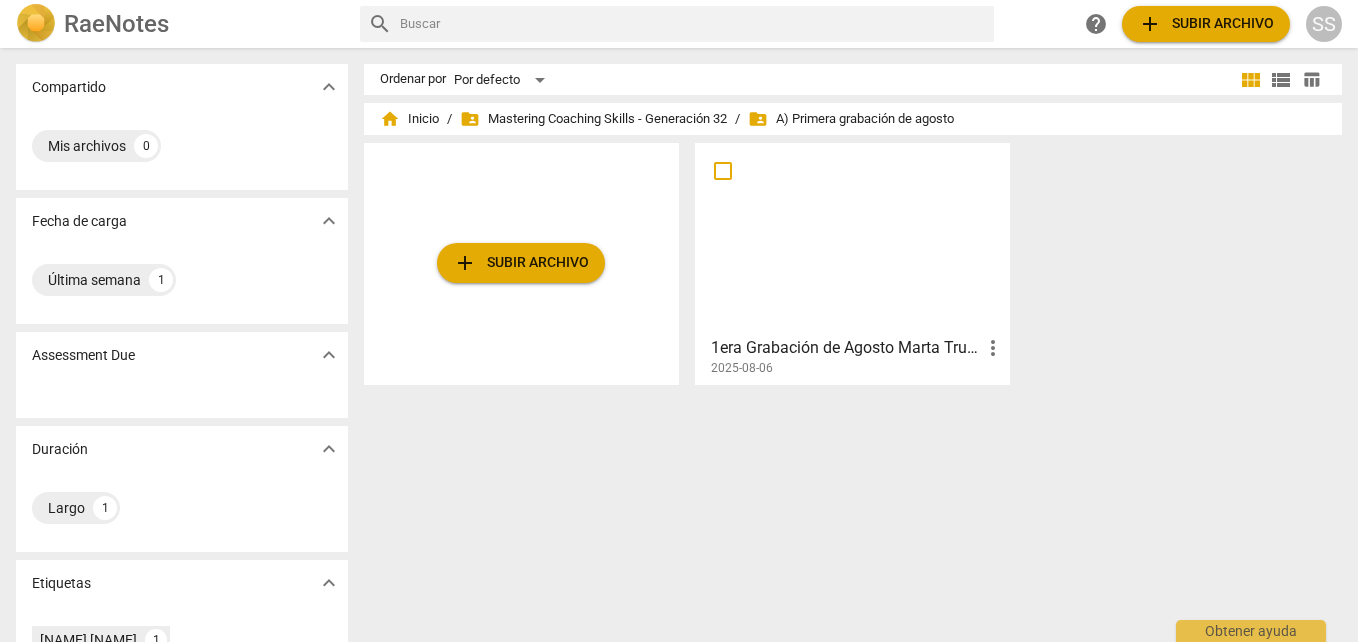 click on "add   Subir archivo" at bounding box center [521, 263] 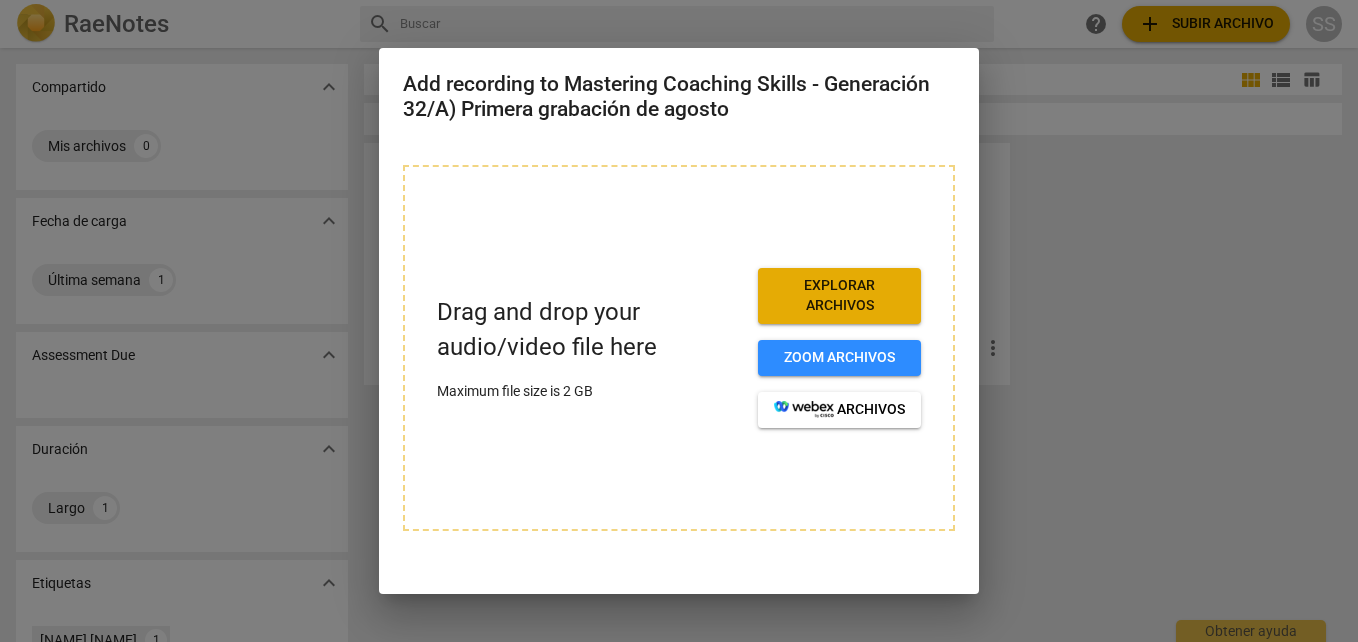 click on "Explorar archivos" at bounding box center [839, 295] 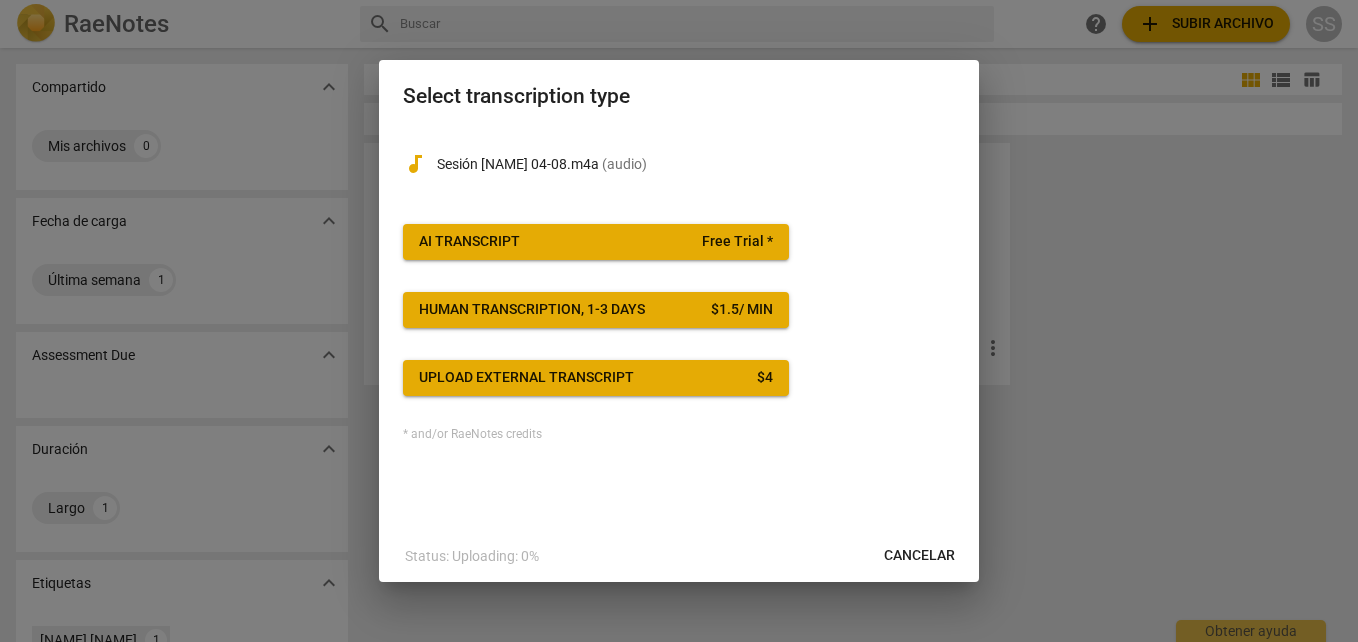 click on "AI Transcript Free Trial *" at bounding box center (596, 242) 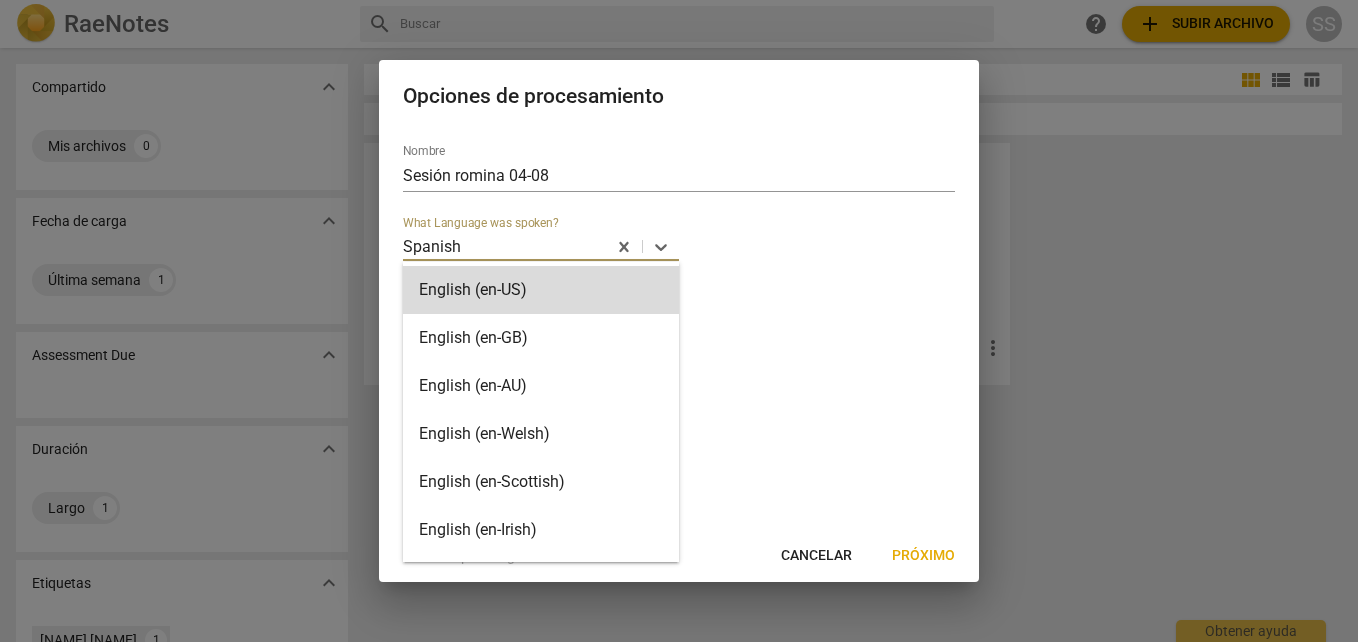 click on "Interlocutores 2" at bounding box center (679, 301) 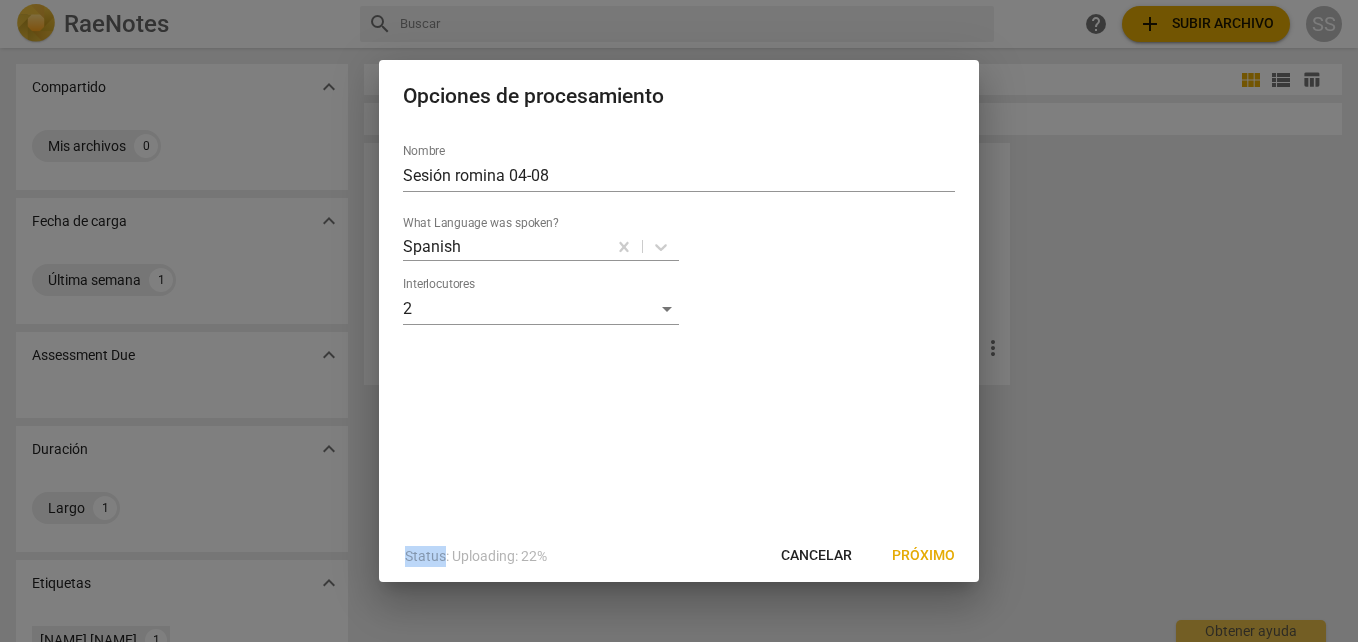 click on "Interlocutores 2" at bounding box center [679, 301] 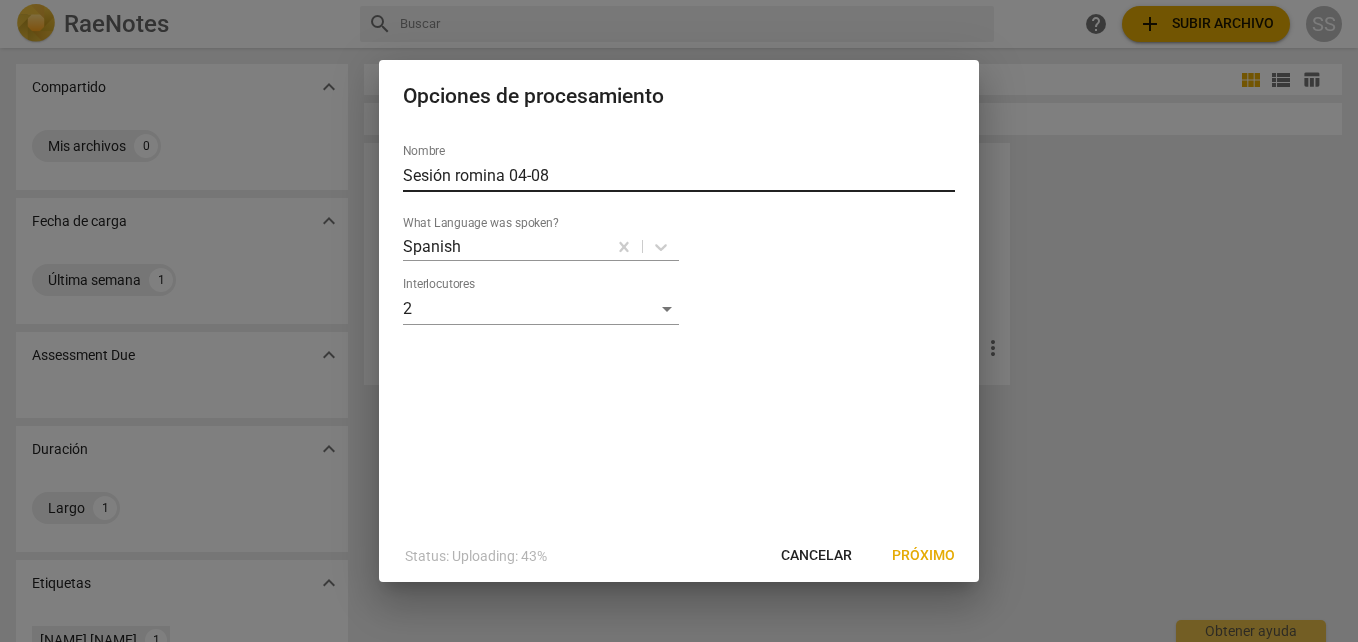 drag, startPoint x: 644, startPoint y: 184, endPoint x: 622, endPoint y: 184, distance: 22 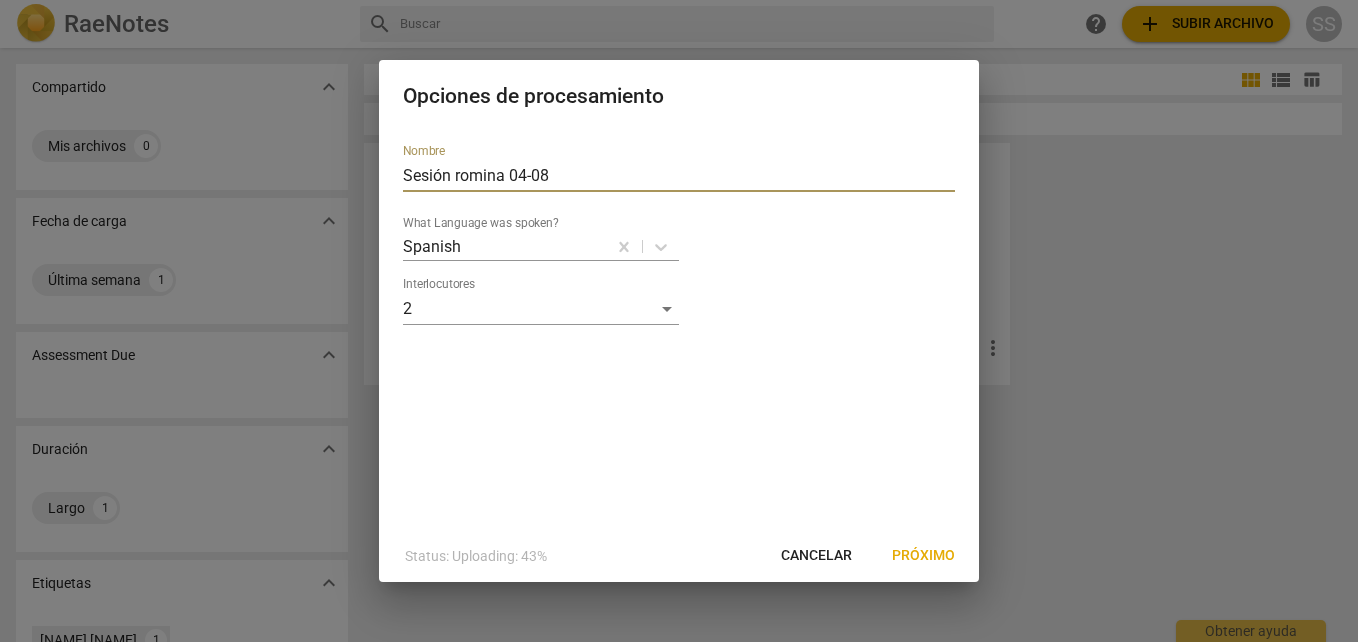 drag, startPoint x: 622, startPoint y: 184, endPoint x: 370, endPoint y: 166, distance: 252.64204 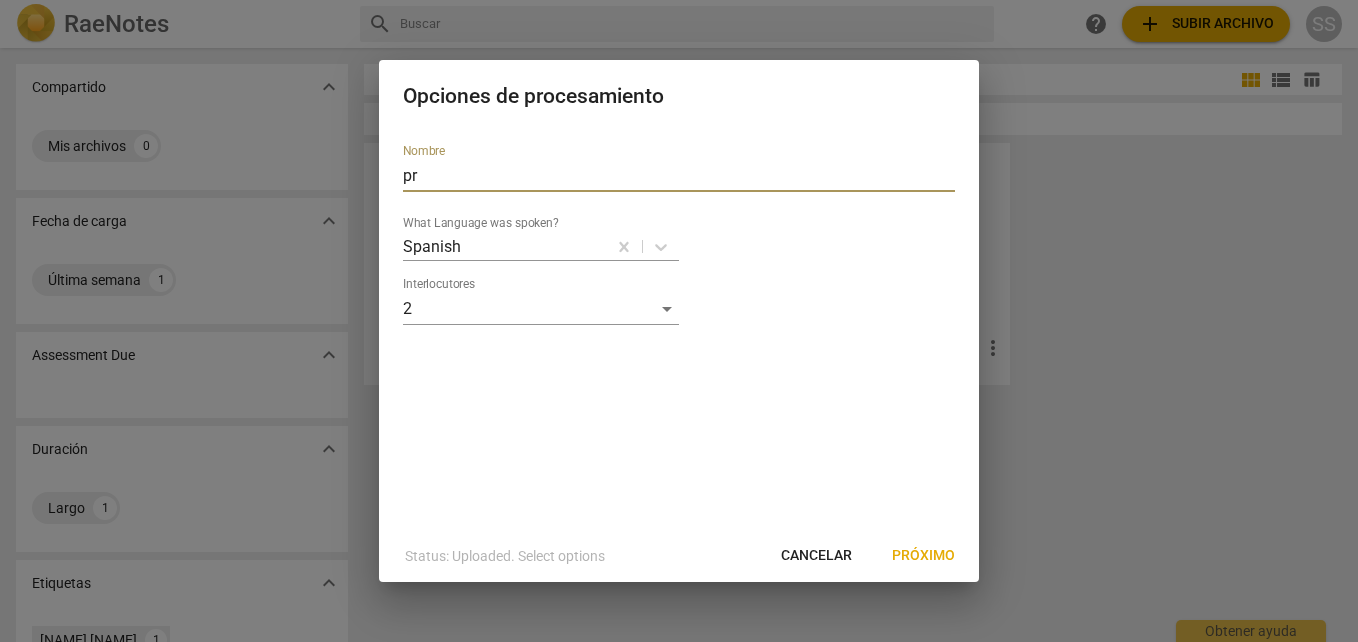 type on "p" 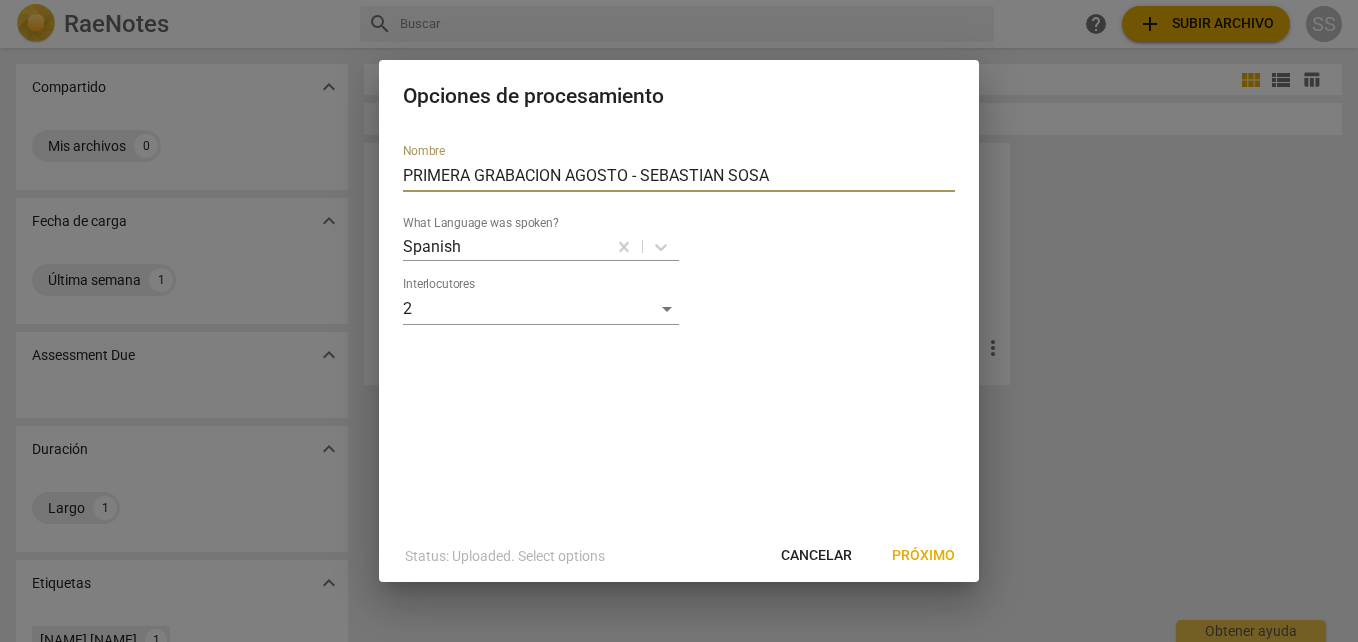 type on "PRIMERA GRABACION AGOSTO - SEBASTIAN SOSA" 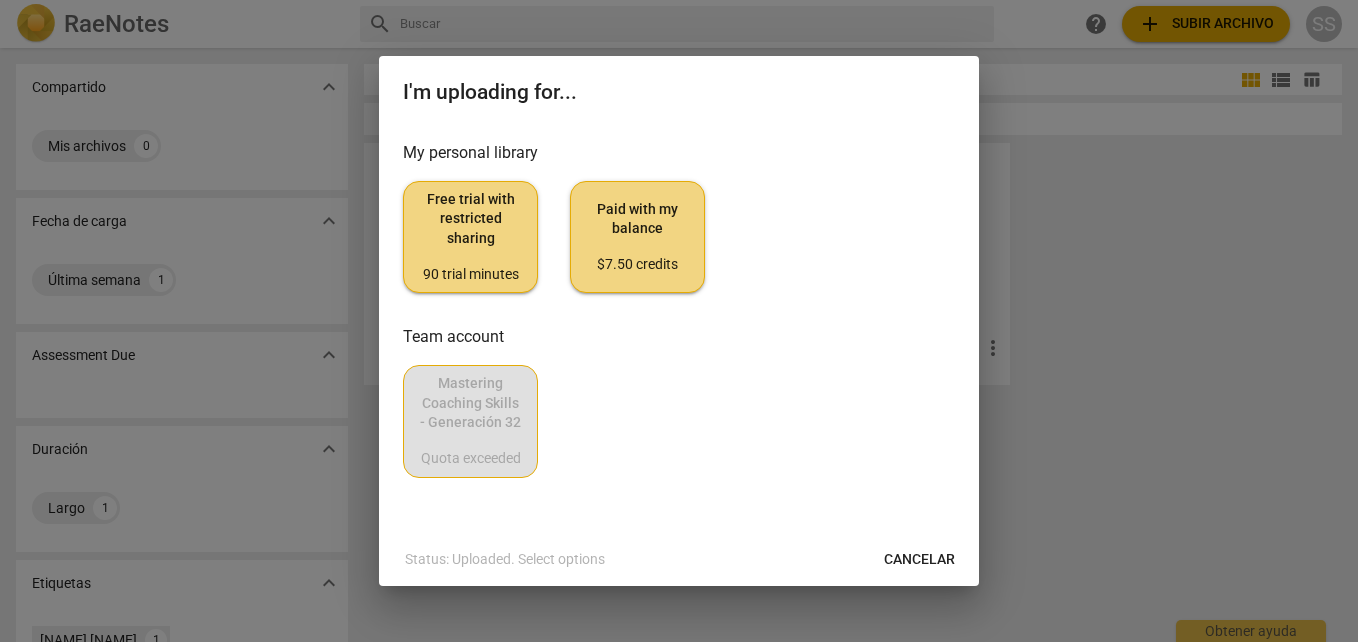 click on "$7.50 credits" at bounding box center [637, 265] 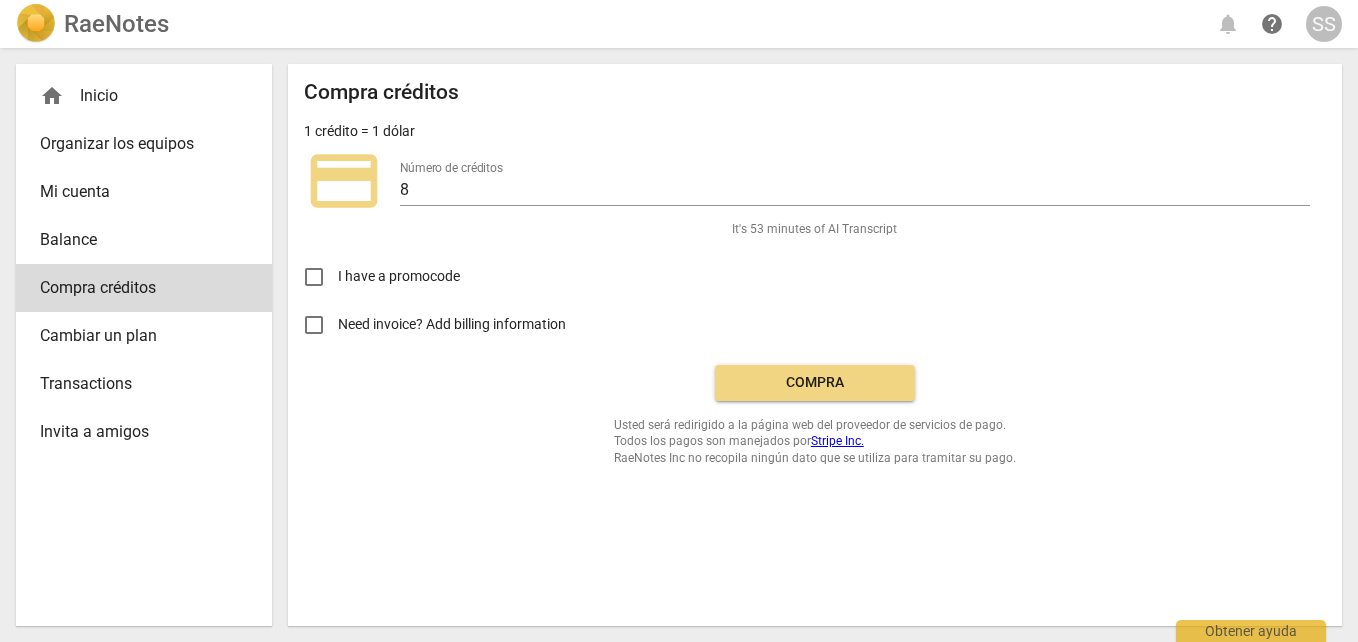 click on "Compra" at bounding box center (815, 383) 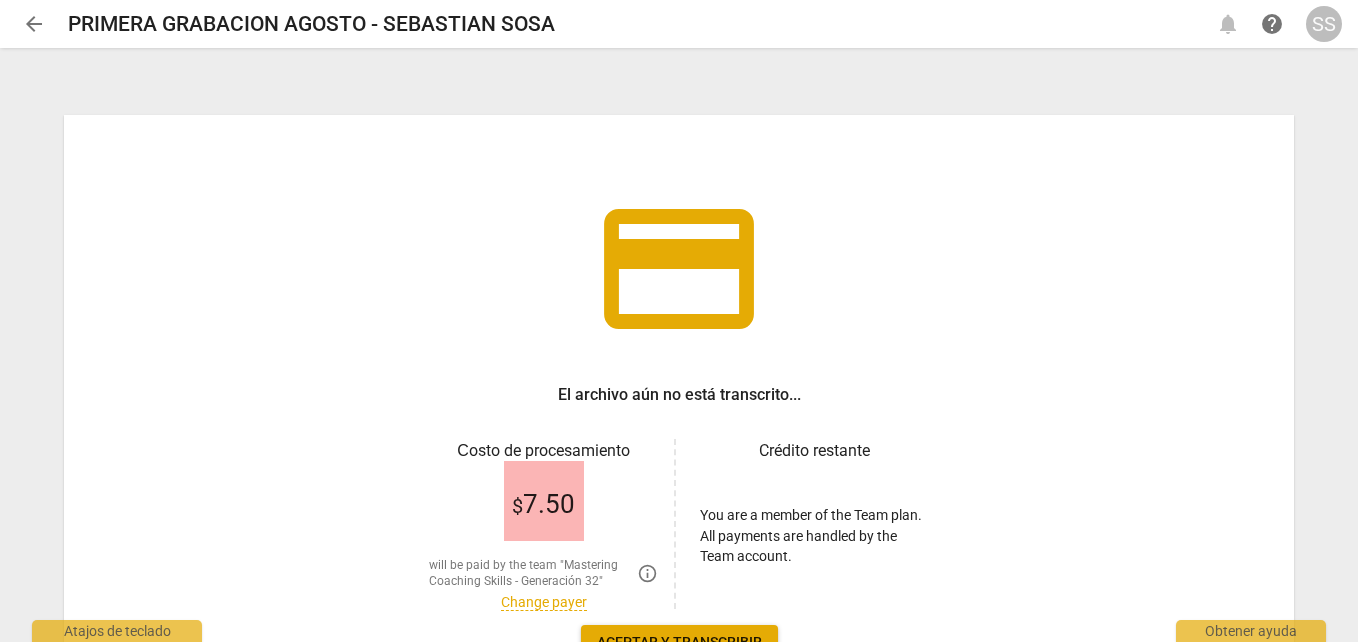 scroll, scrollTop: 0, scrollLeft: 0, axis: both 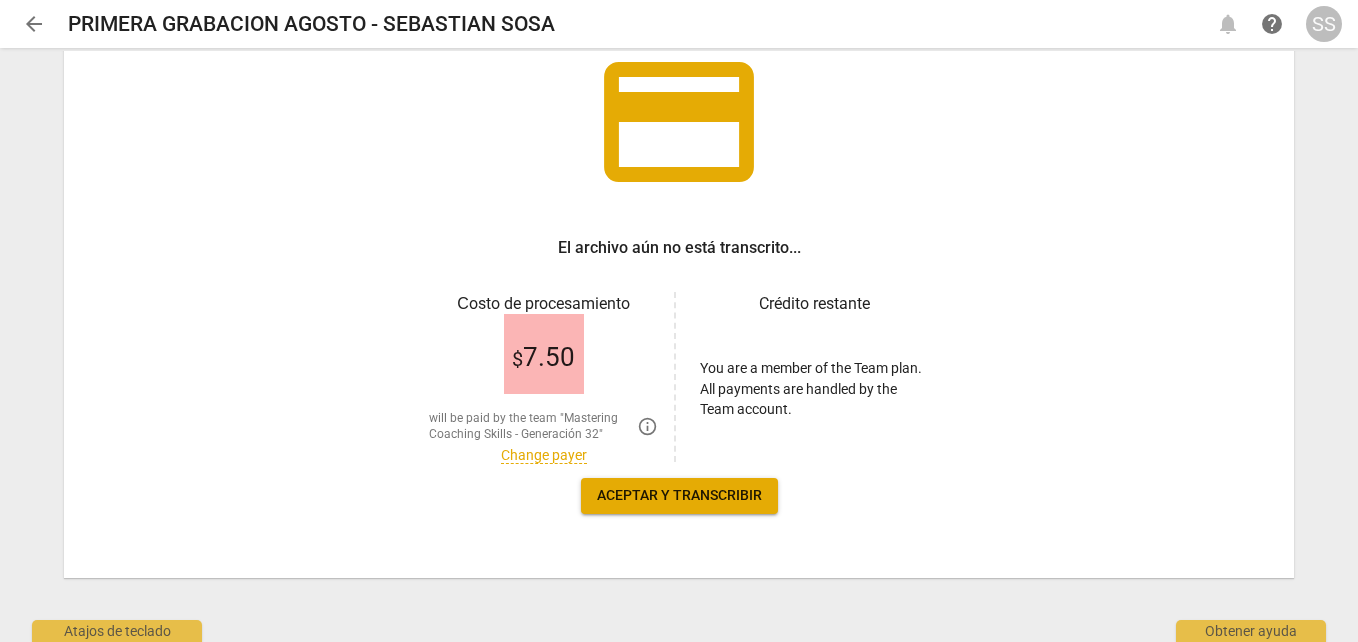 click on "Aceptar y transcribir" at bounding box center [679, 496] 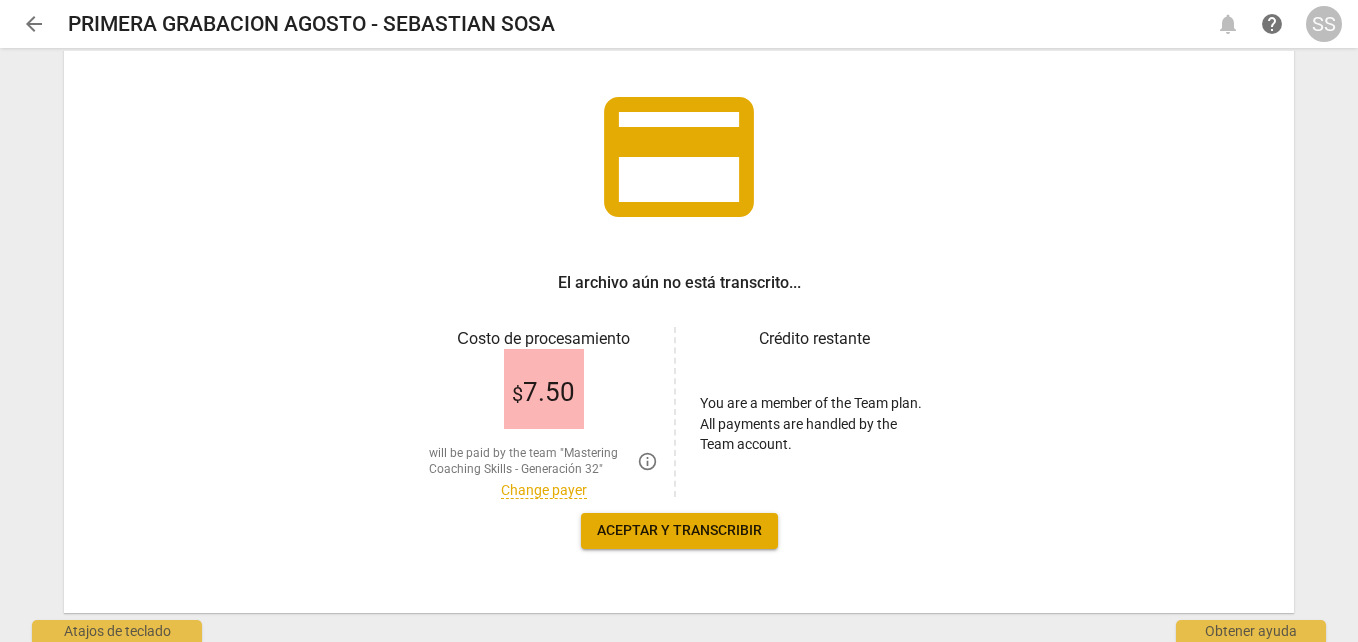 scroll, scrollTop: 147, scrollLeft: 0, axis: vertical 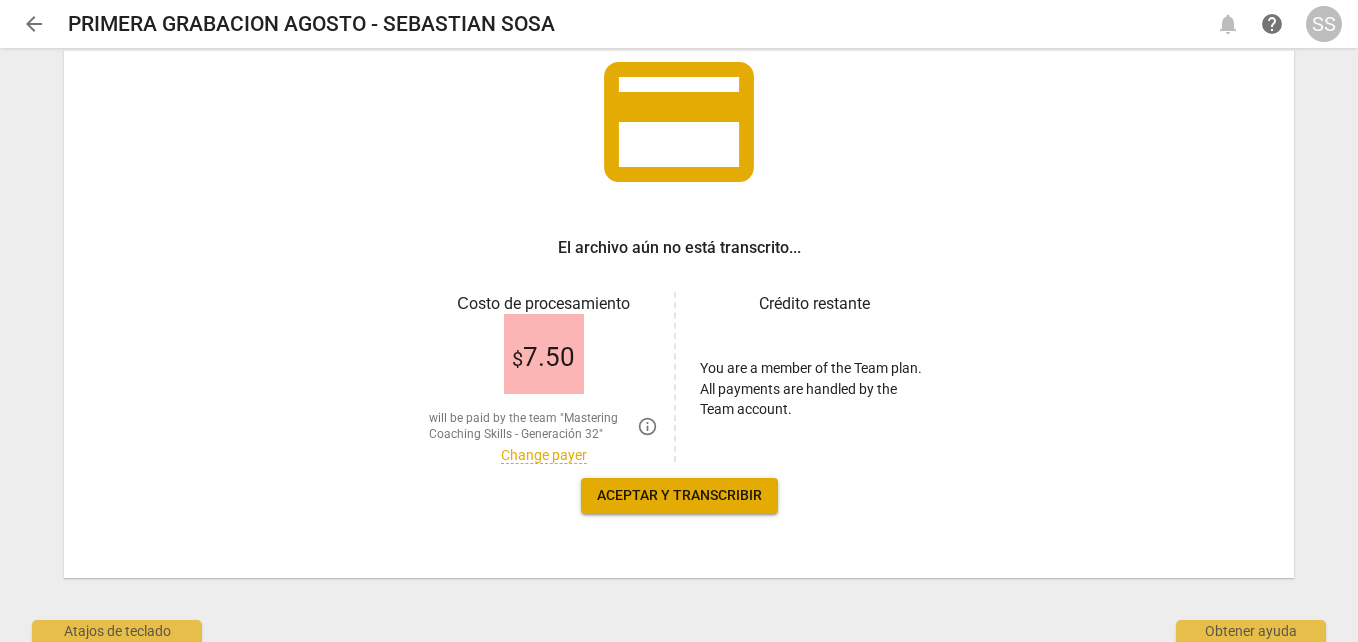 click on "Aceptar y transcribir" at bounding box center (679, 496) 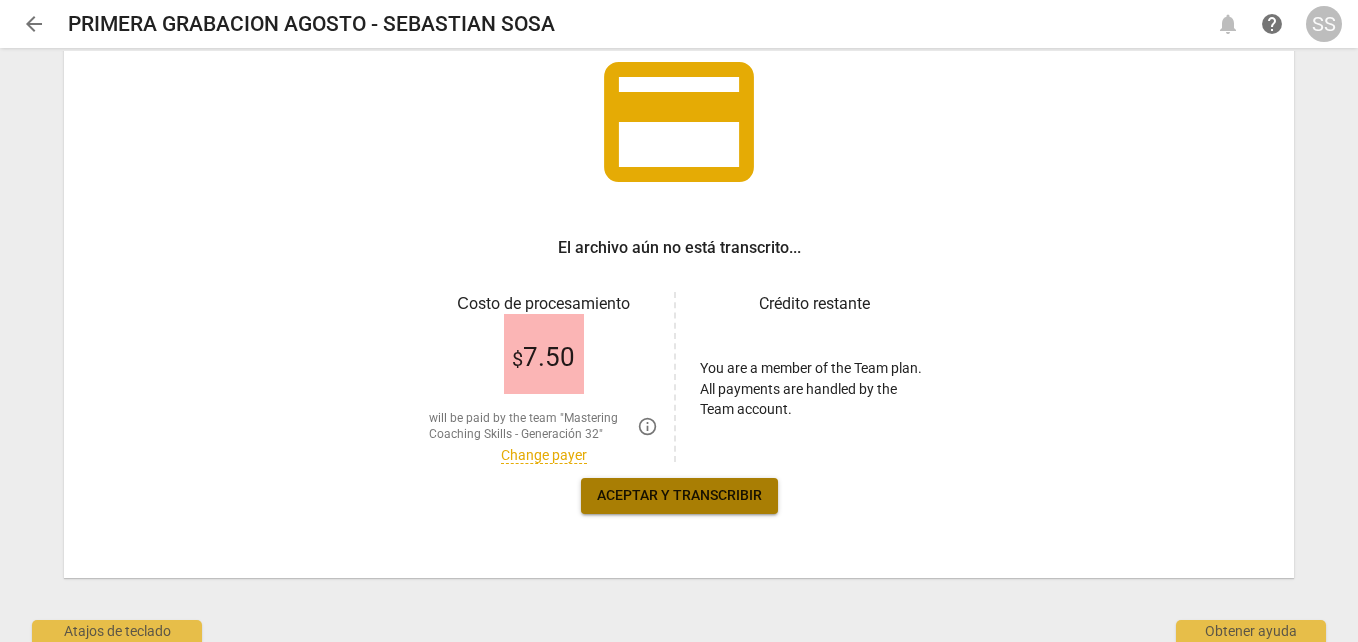 click on "Aceptar y transcribir" at bounding box center (679, 496) 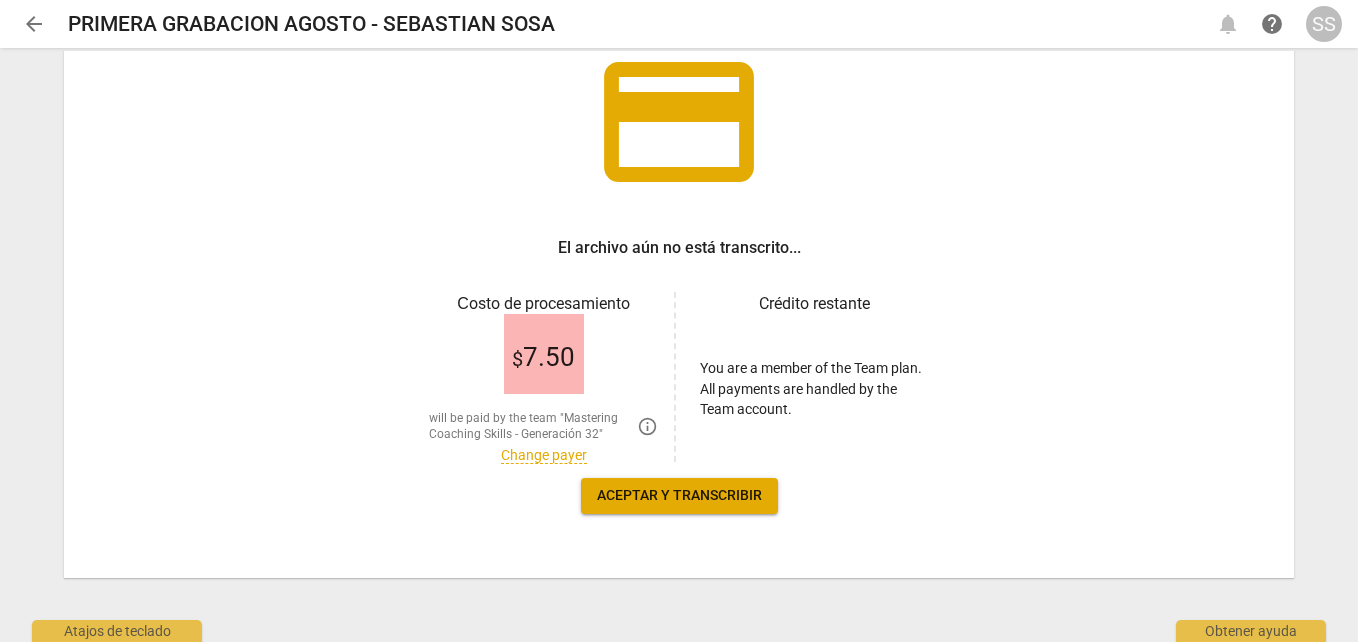 click on "arrow_back" at bounding box center [34, 24] 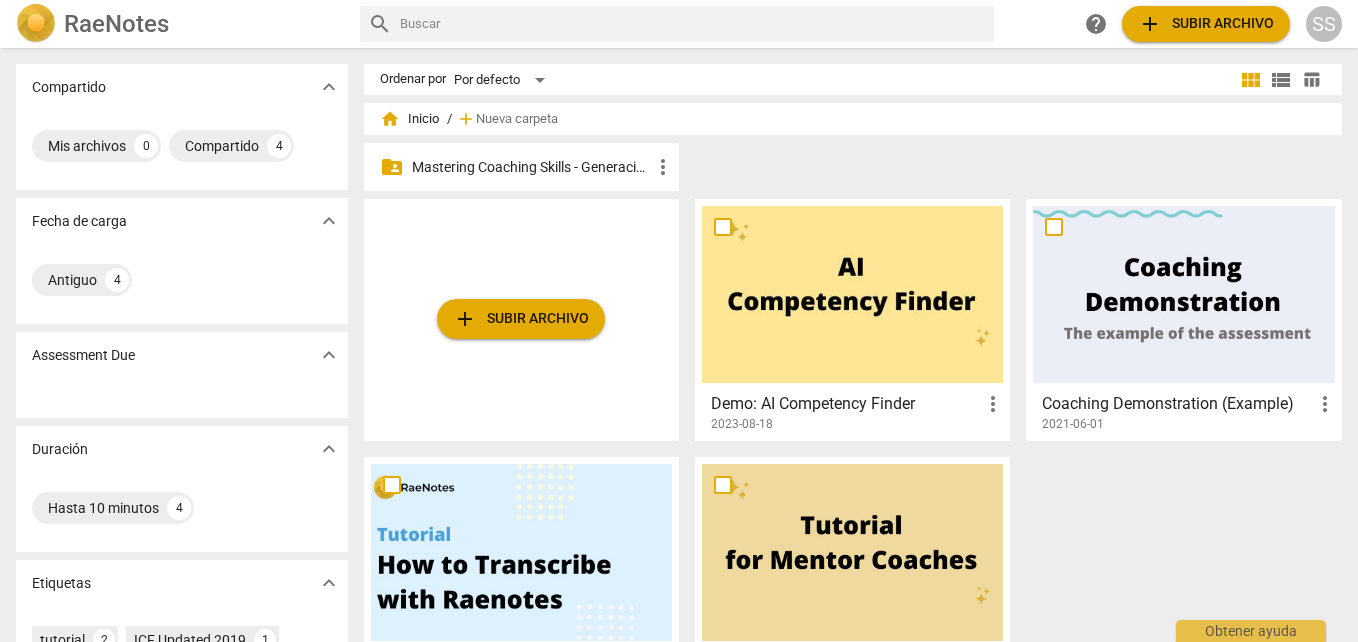 click on "Mastering Coaching Skills - Generación 32" at bounding box center (531, 167) 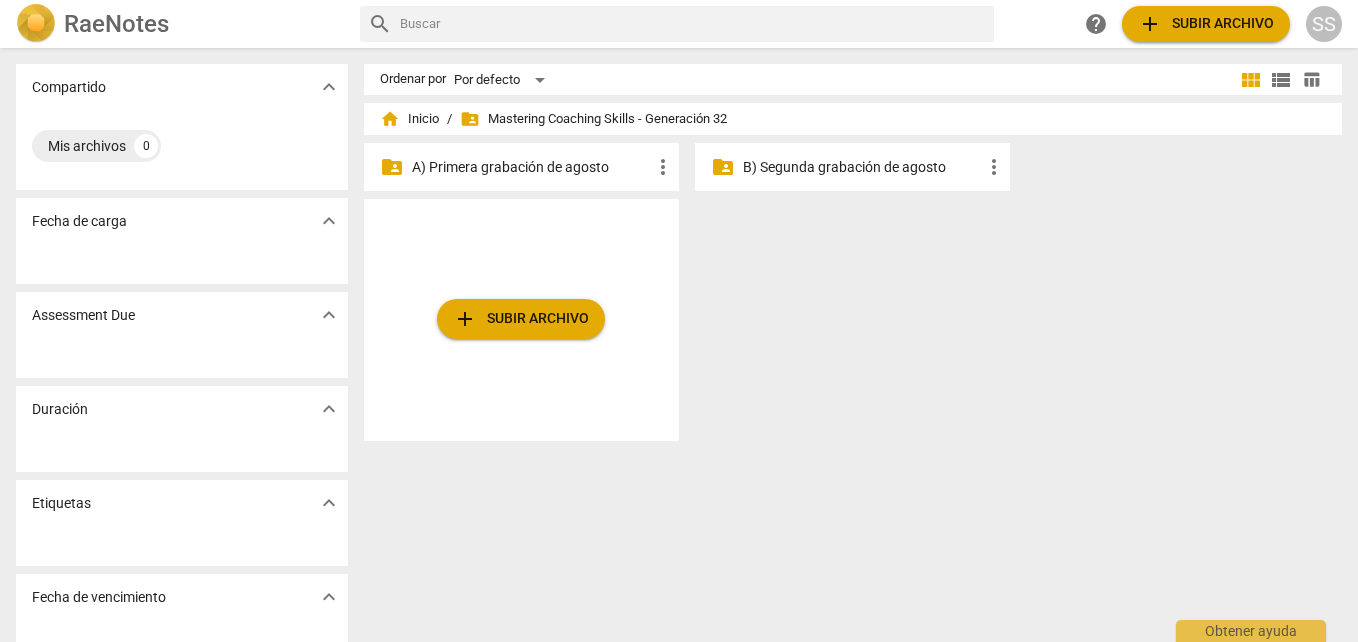 click on "B) Segunda grabación de agosto" at bounding box center (862, 167) 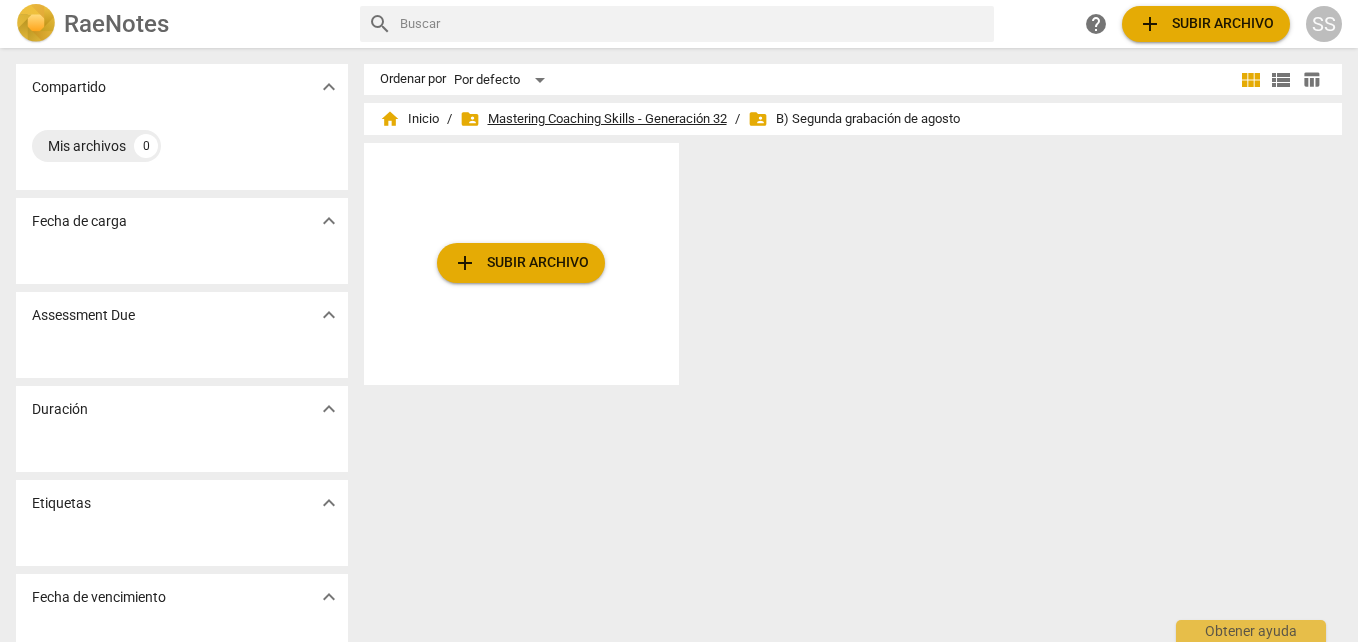 click on "folder_shared Mastering Coaching Skills - Generación 32" at bounding box center (593, 119) 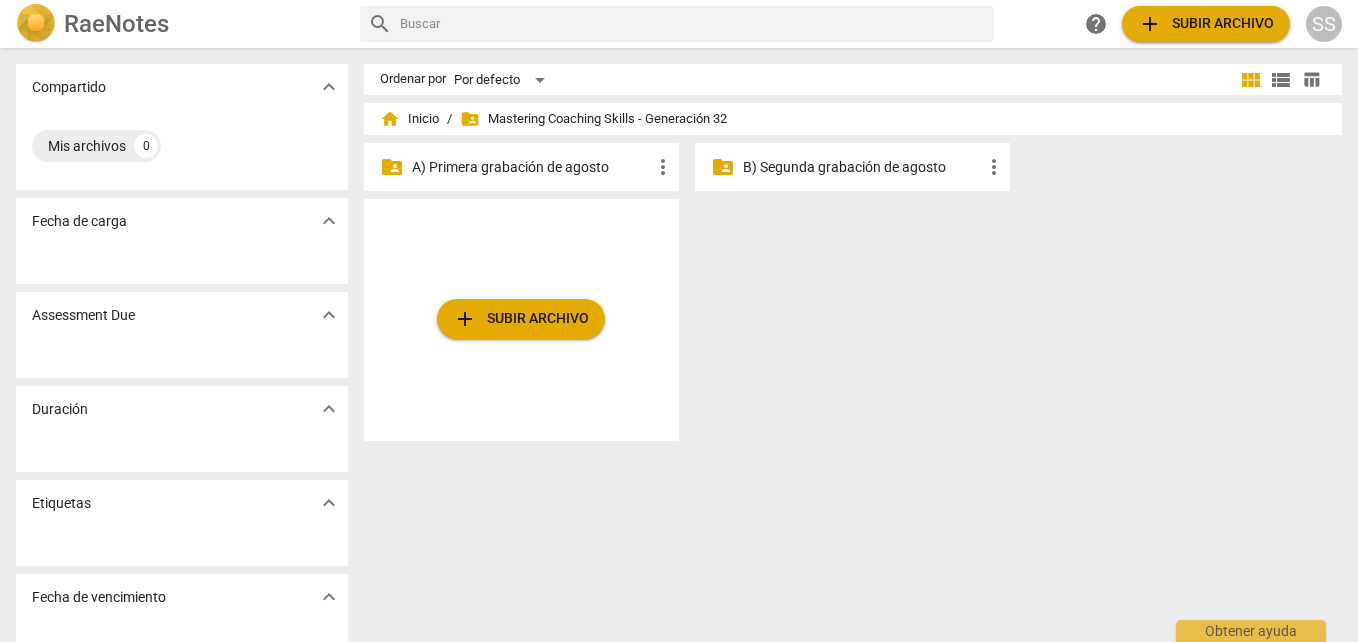 click on "A) Primera grabación de agosto" at bounding box center [531, 167] 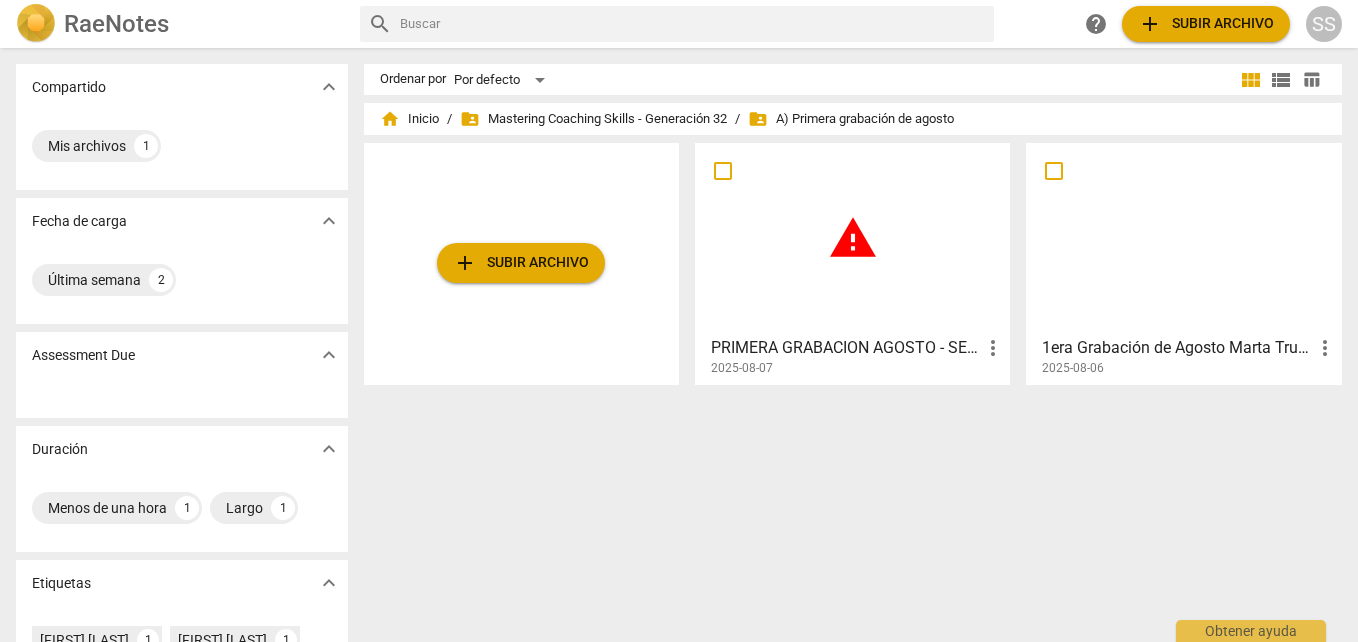 click on "more_vert" at bounding box center [993, 348] 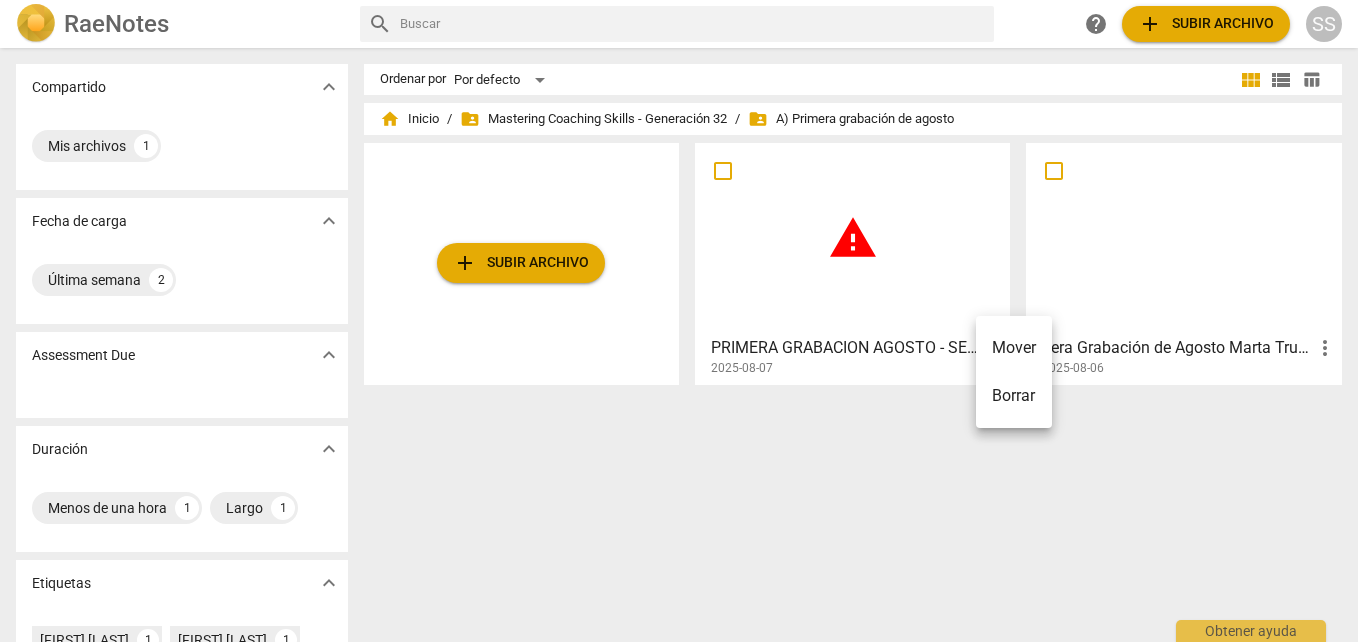 click at bounding box center (679, 321) 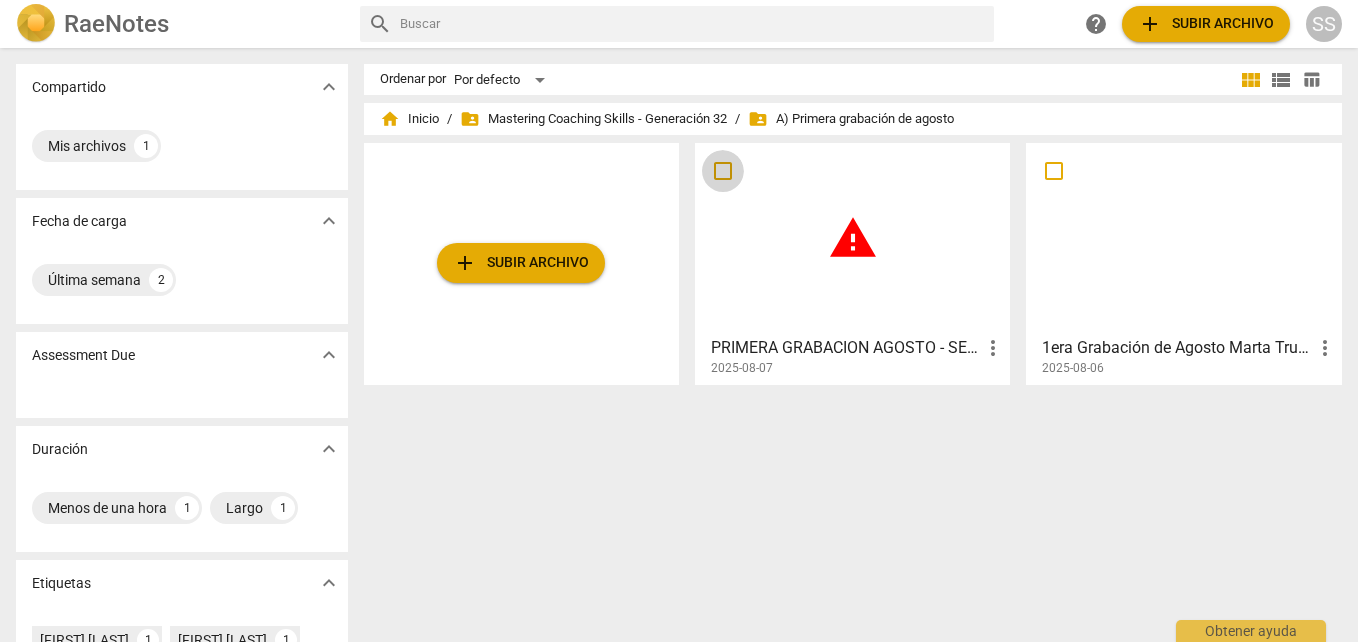 click at bounding box center [723, 171] 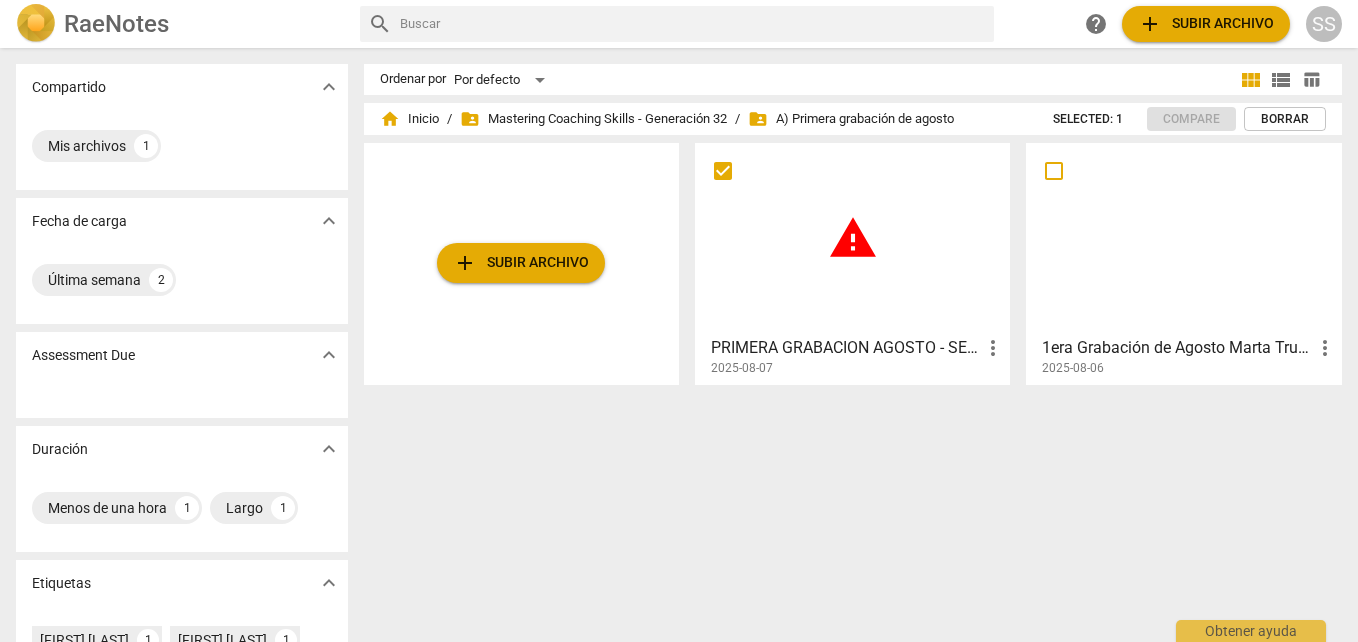 click on "more_vert" at bounding box center (993, 348) 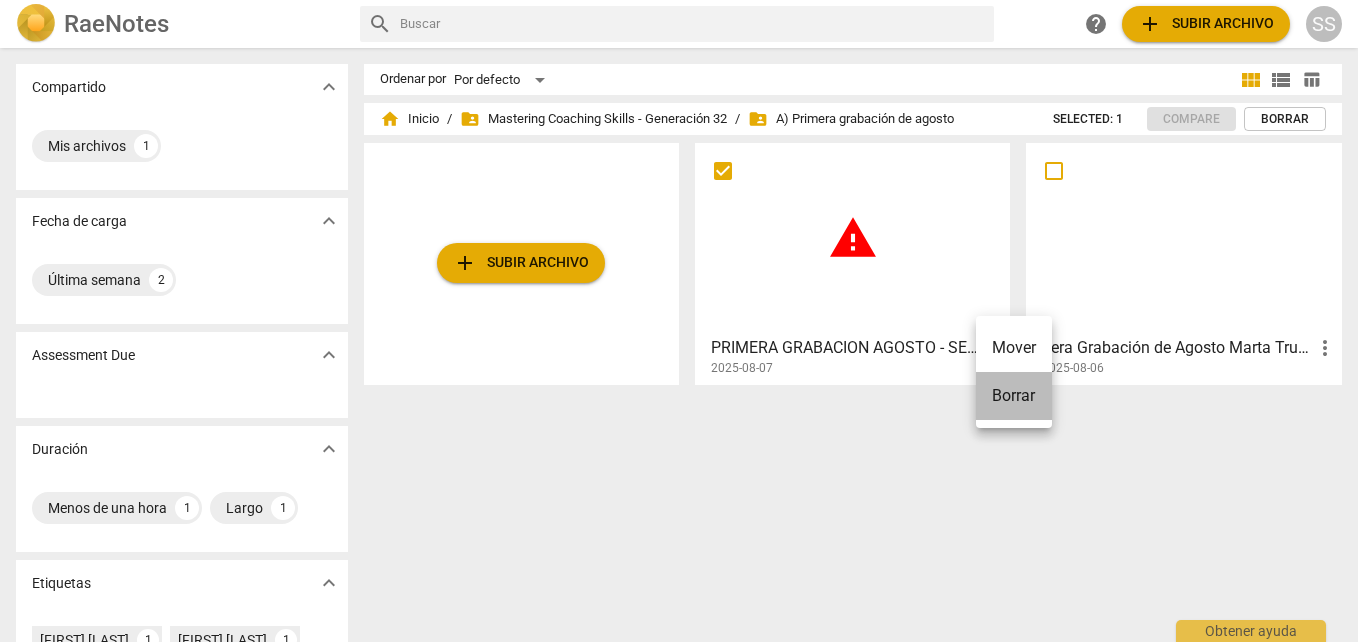 click on "Borrar" at bounding box center (1014, 396) 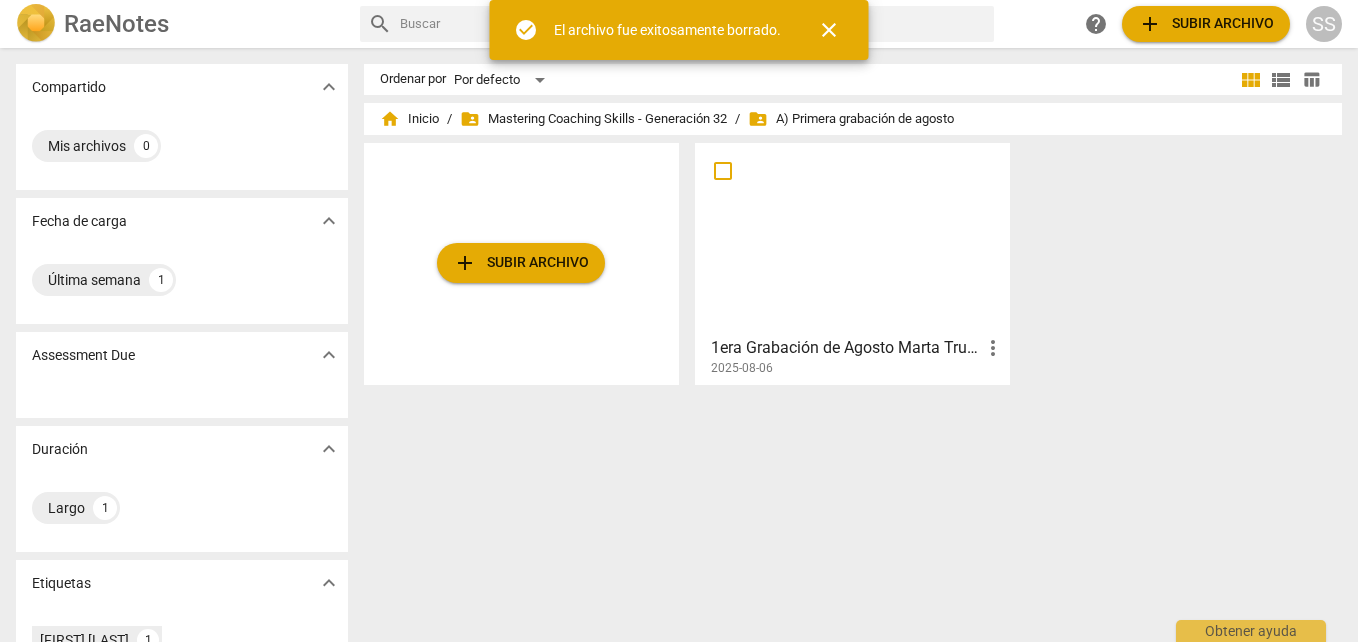 click on "add   Subir archivo" at bounding box center (521, 263) 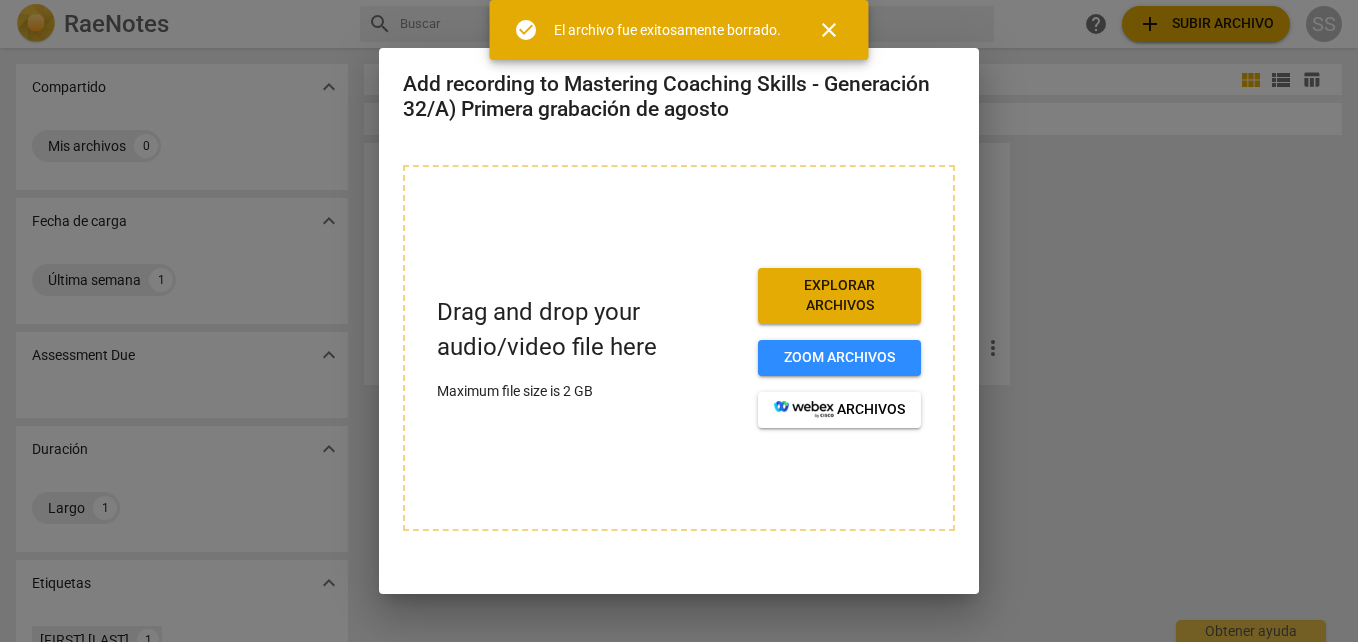 click on "Explorar archivos" at bounding box center (839, 295) 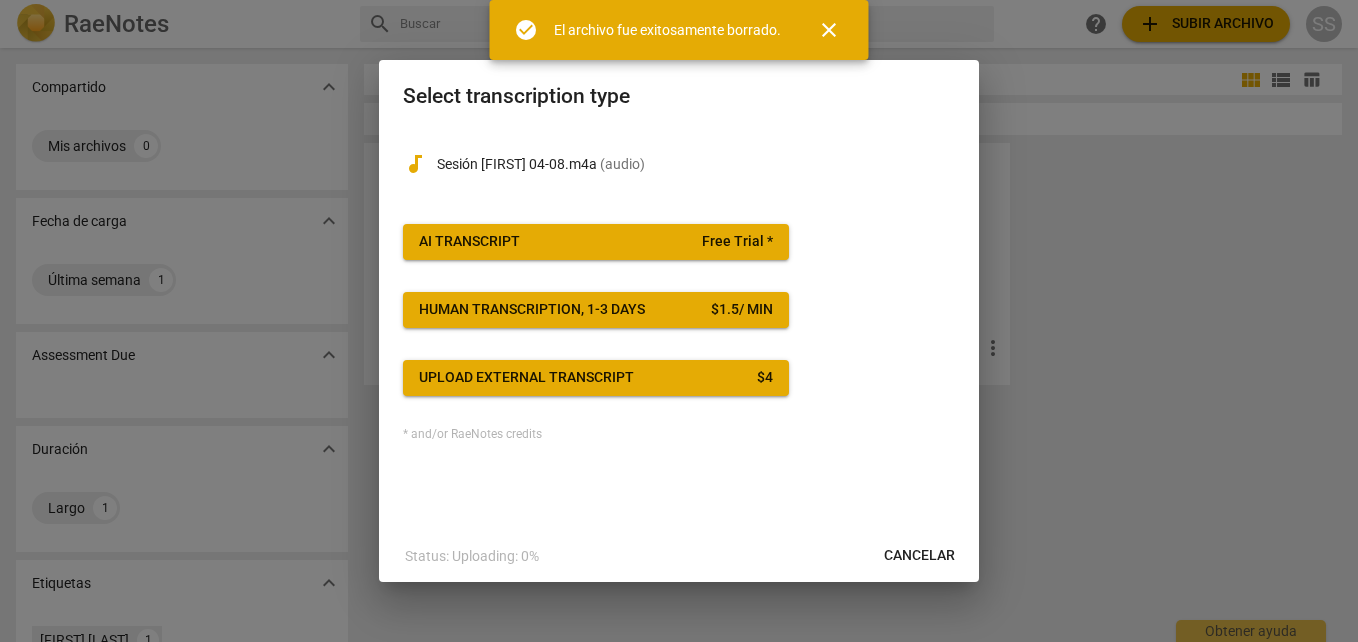 click on "AI Transcript Free Trial *" at bounding box center [596, 242] 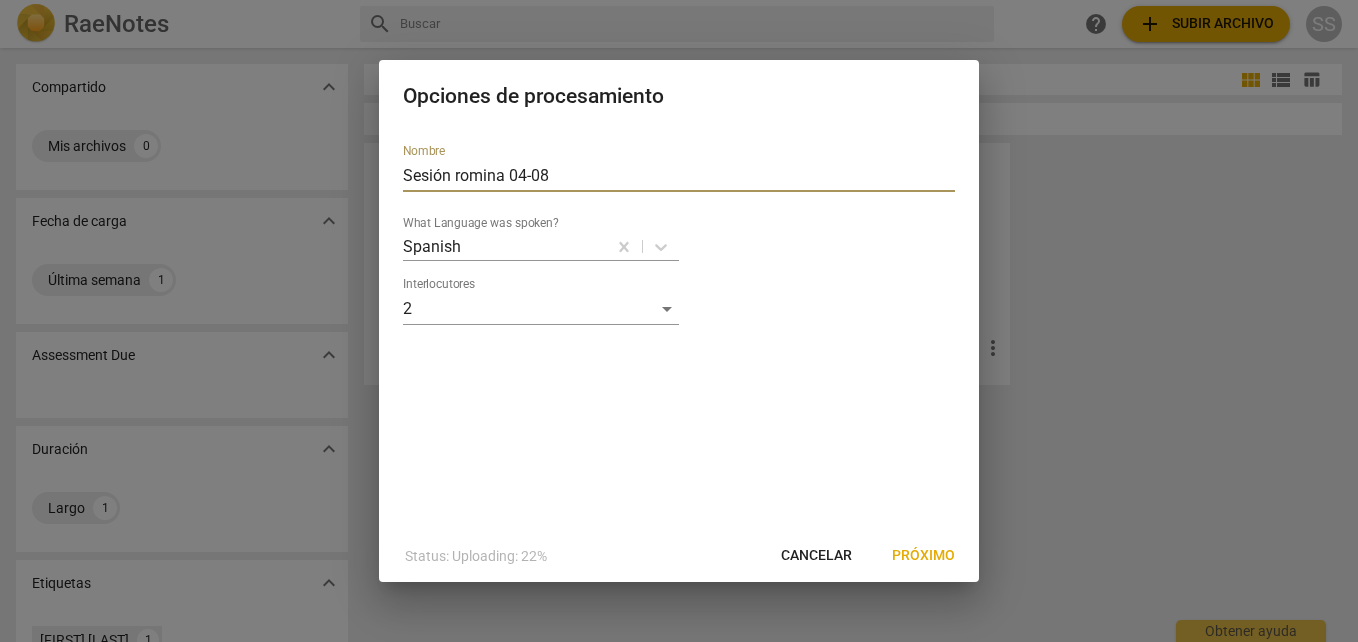 drag, startPoint x: 568, startPoint y: 178, endPoint x: 377, endPoint y: 158, distance: 192.04427 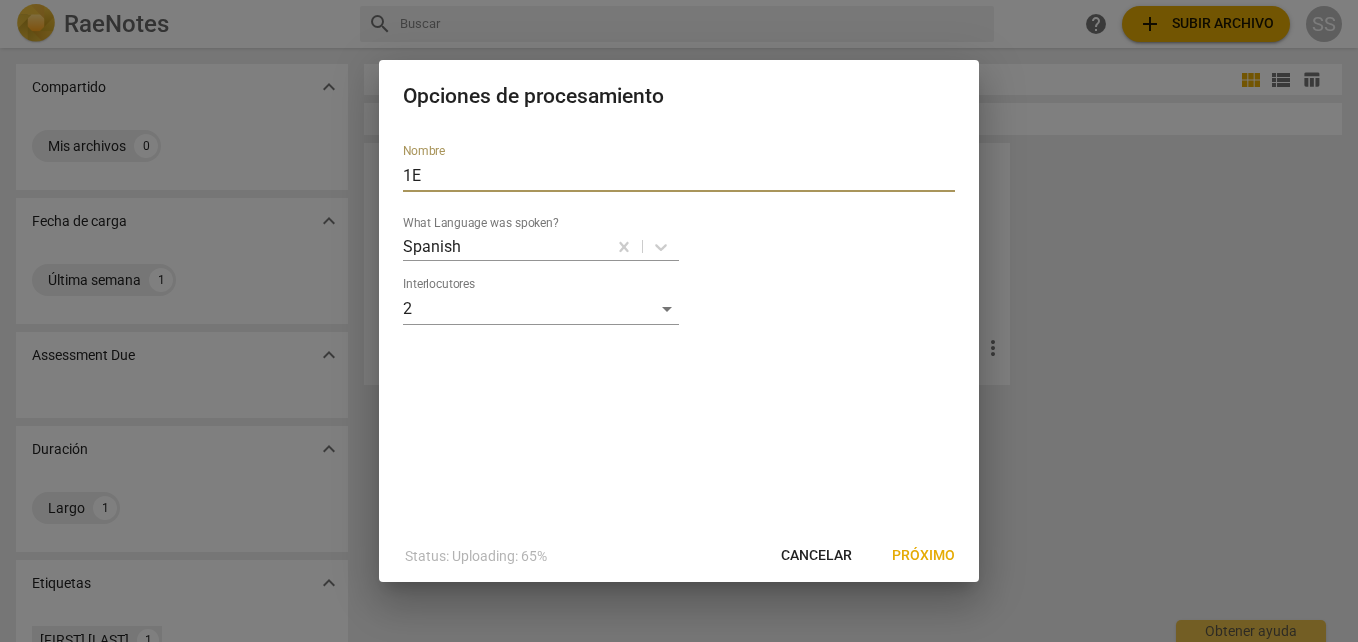 type on "1" 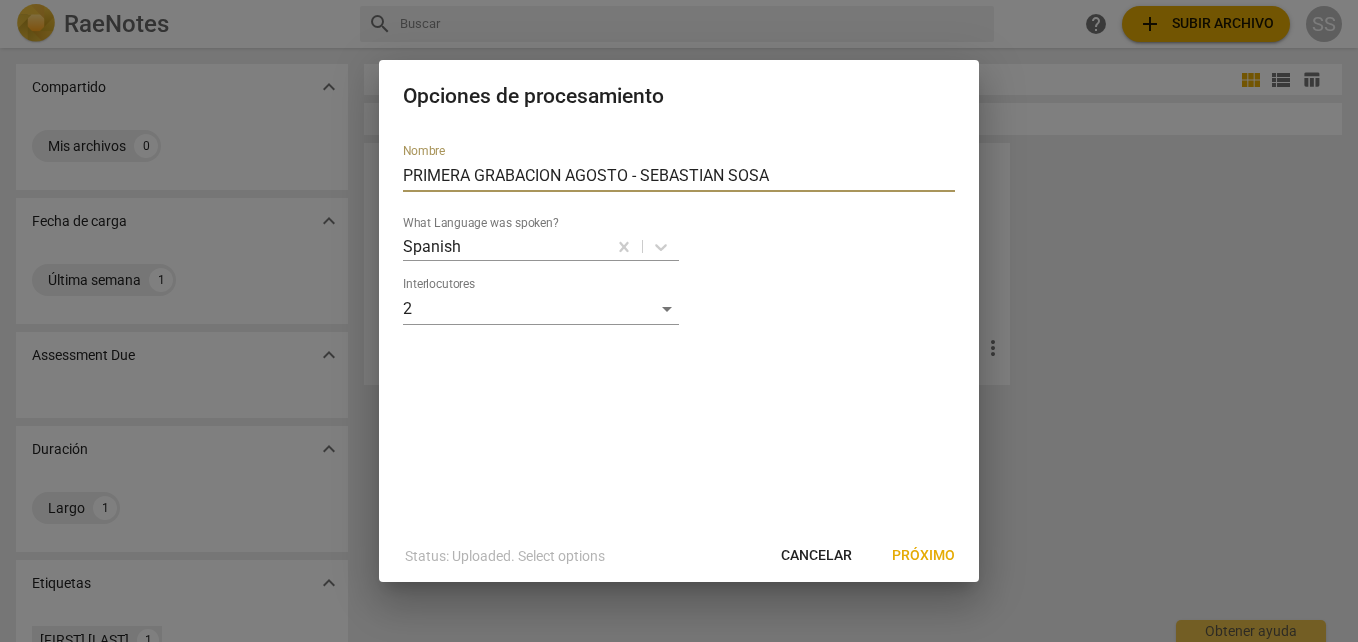type on "PRIMERA GRABACION AGOSTO - SEBASTIAN SOSA" 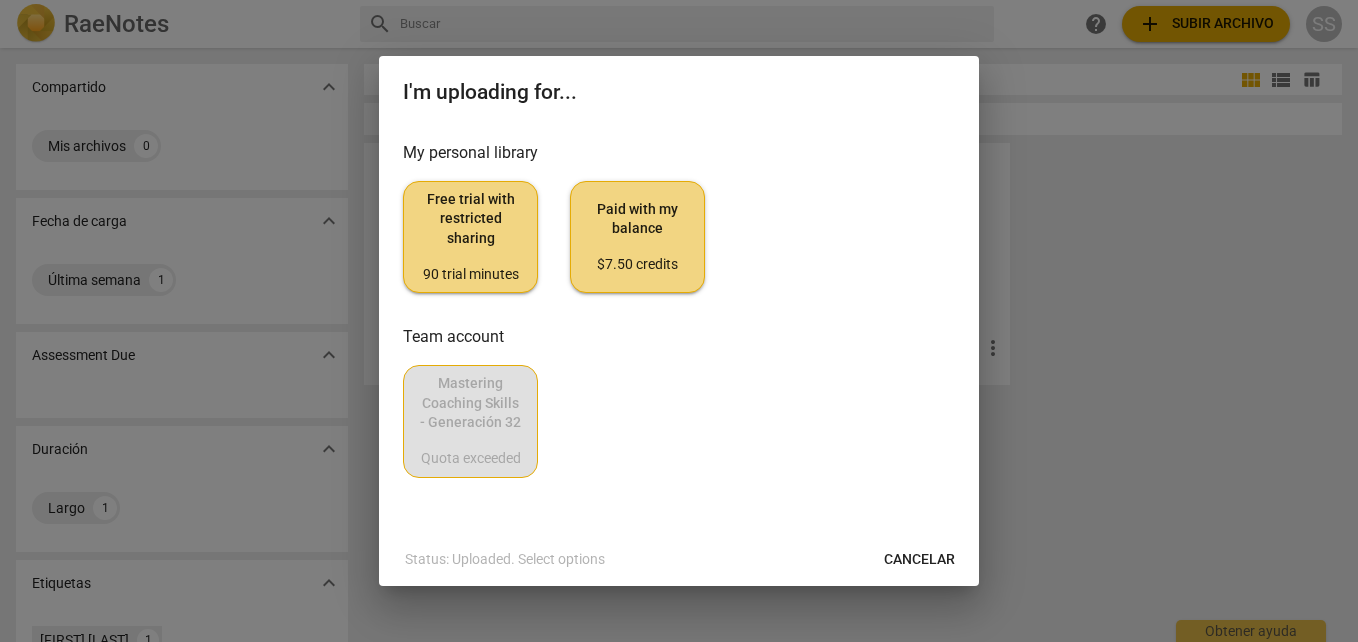 click on "Paid with my balance $7.50 credits" at bounding box center [637, 237] 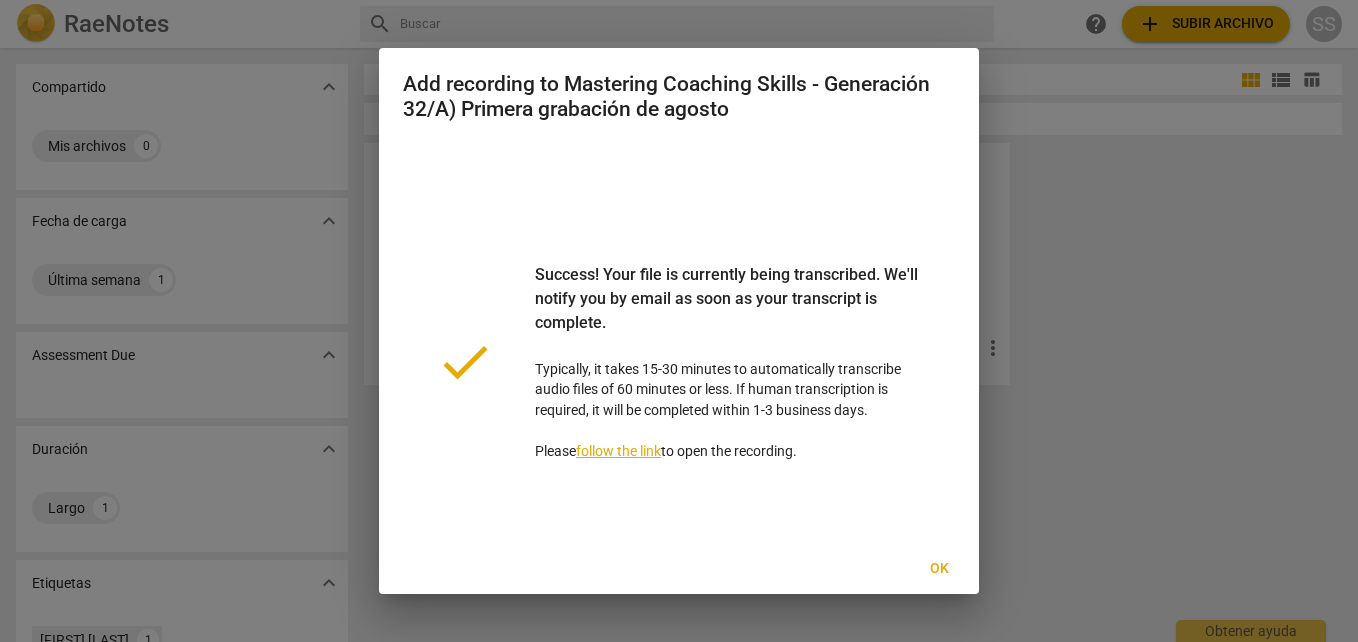 click on "Ok" at bounding box center (939, 569) 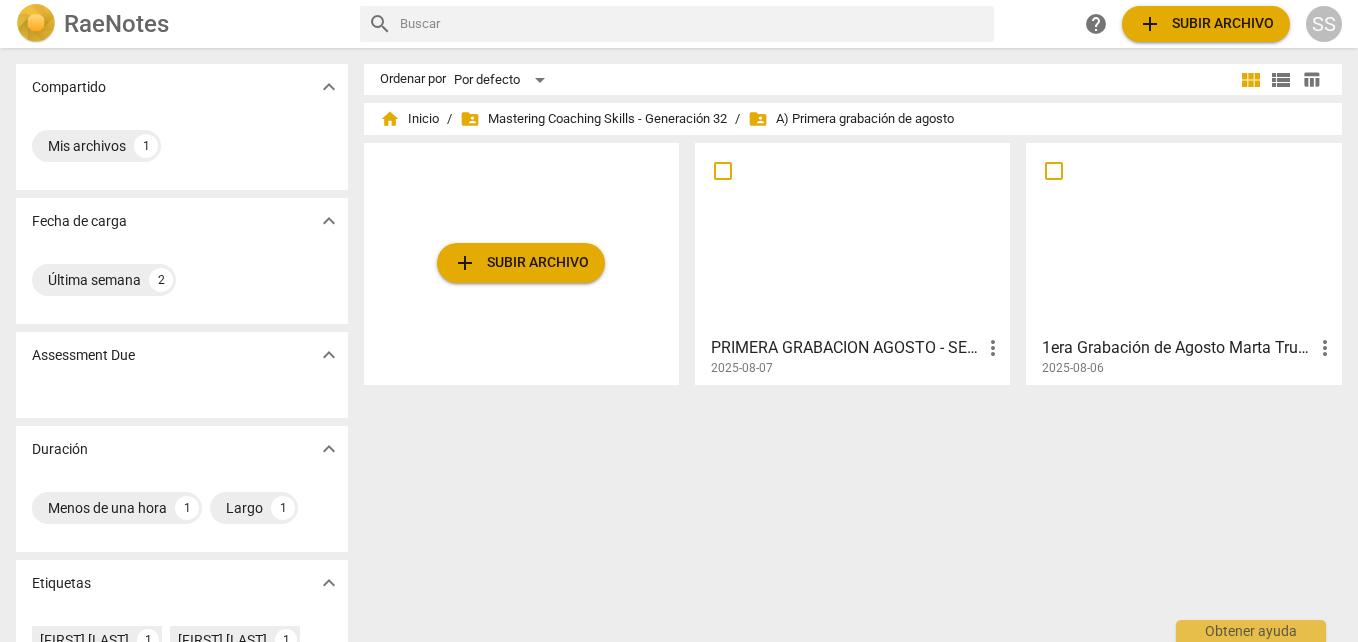 click on "PRIMERA GRABACION AGOSTO - SEBASTIAN SOSA" at bounding box center [846, 348] 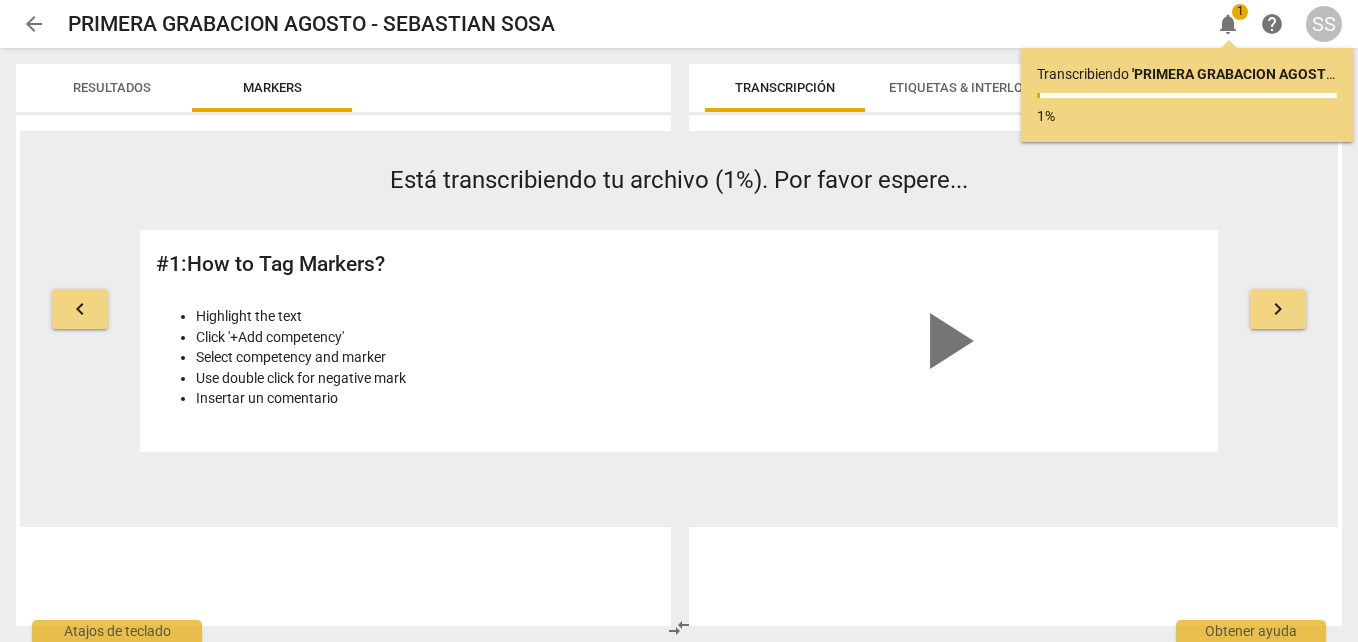 click on "play_arrow" at bounding box center [946, 341] 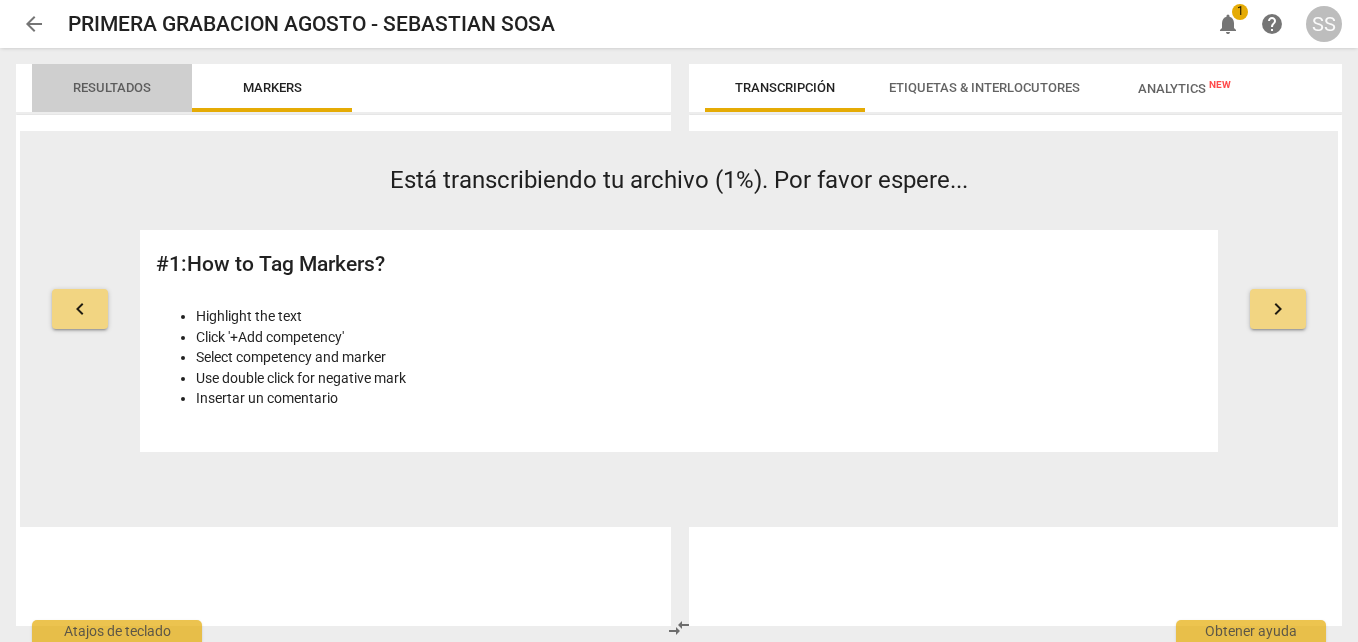 click on "Resultados" at bounding box center (112, 87) 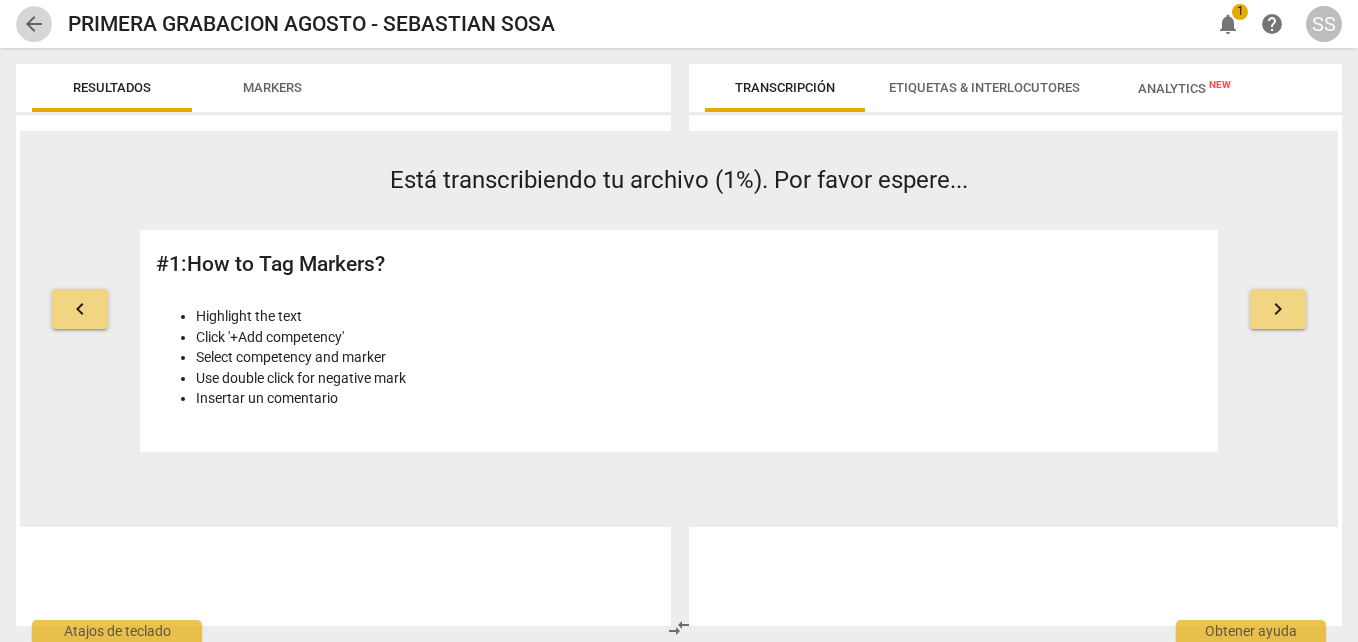 click on "arrow_back" at bounding box center (34, 24) 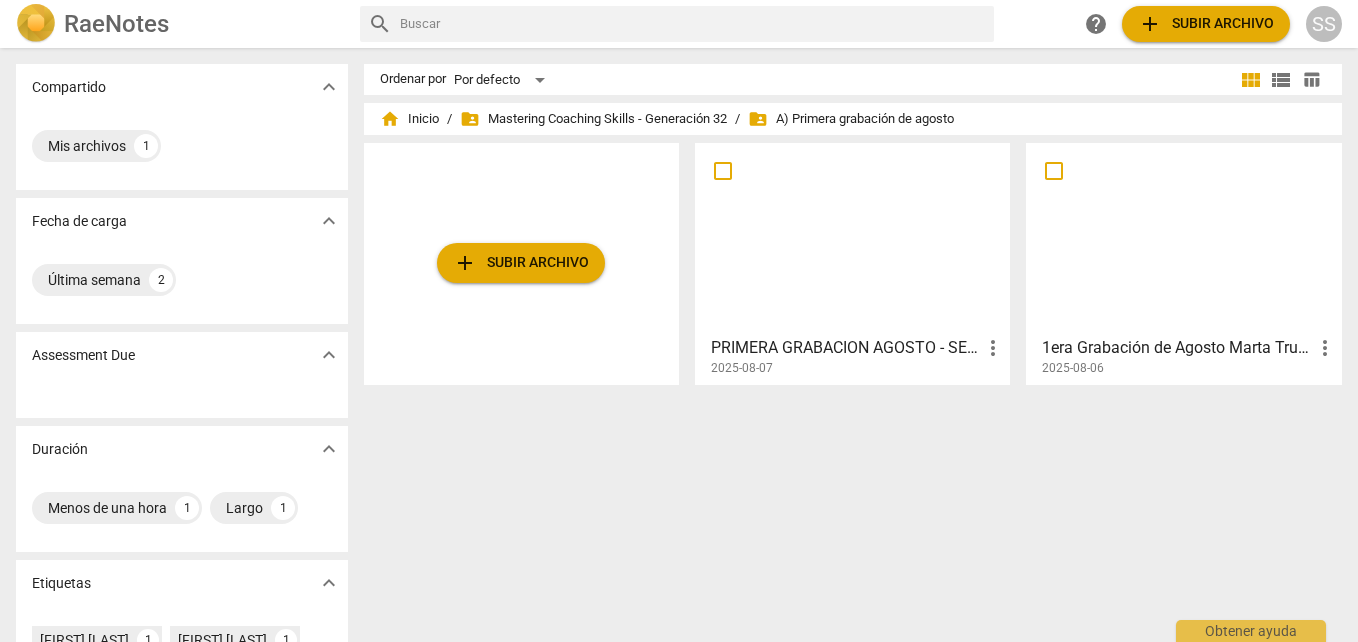 click at bounding box center [852, 238] 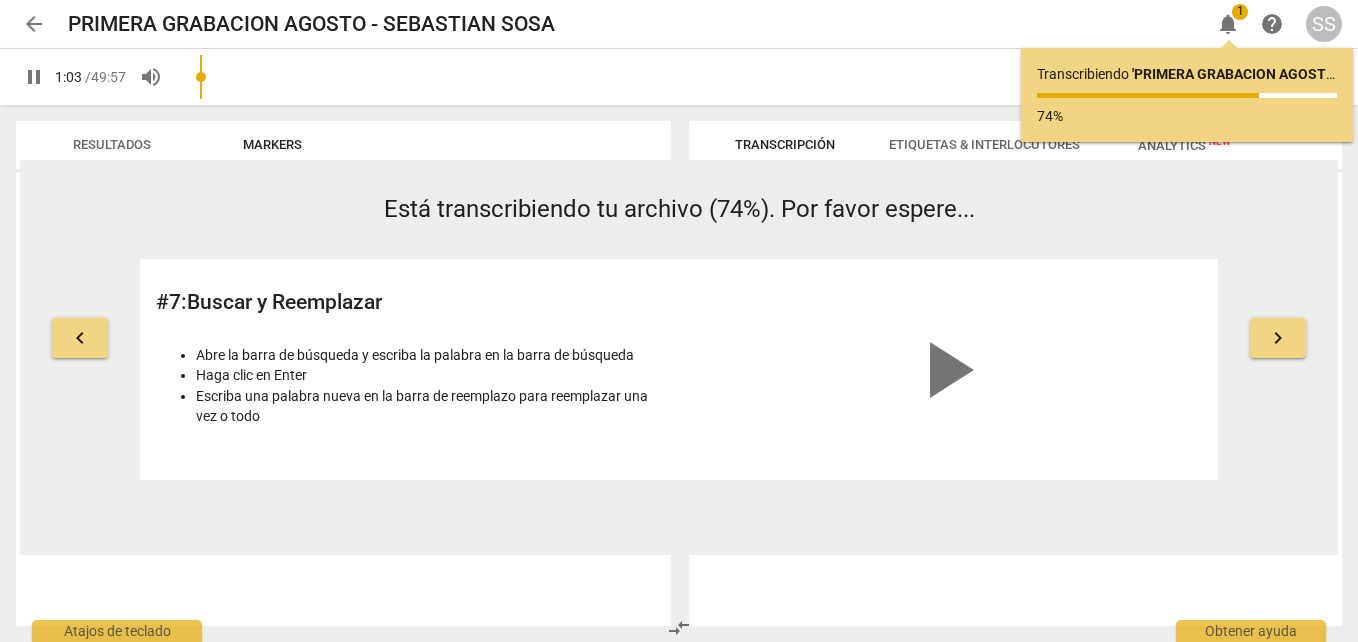 click on "pause" at bounding box center [34, 77] 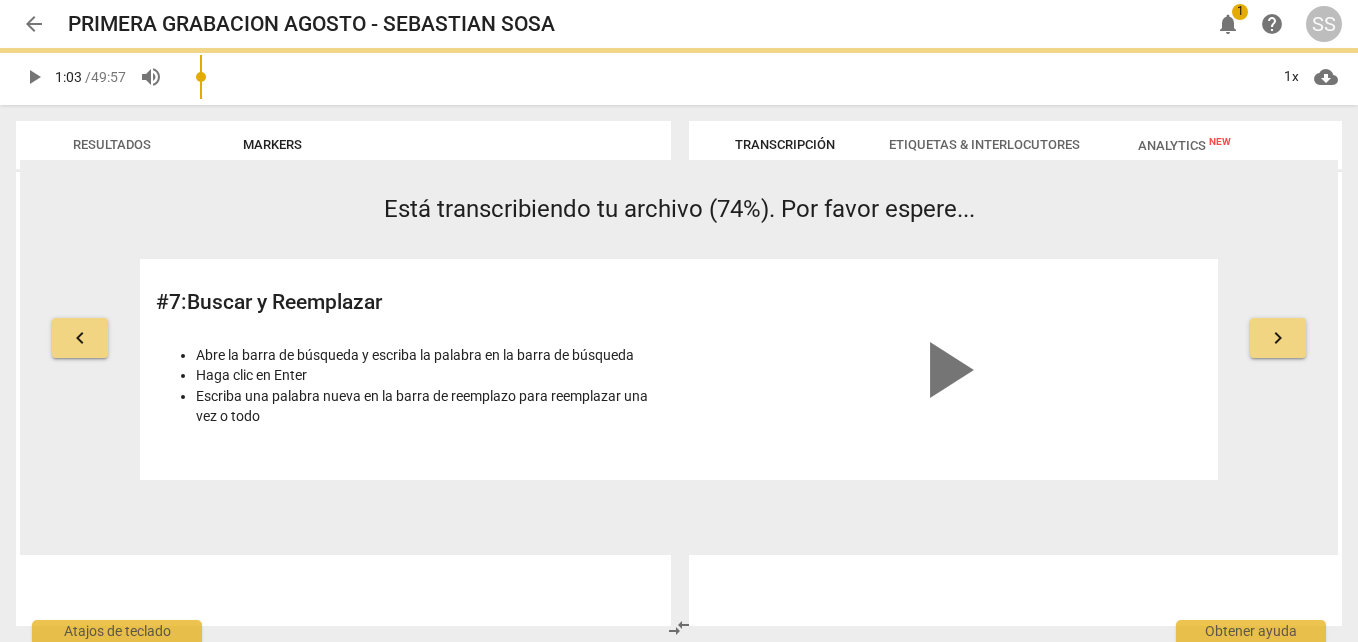 type on "64" 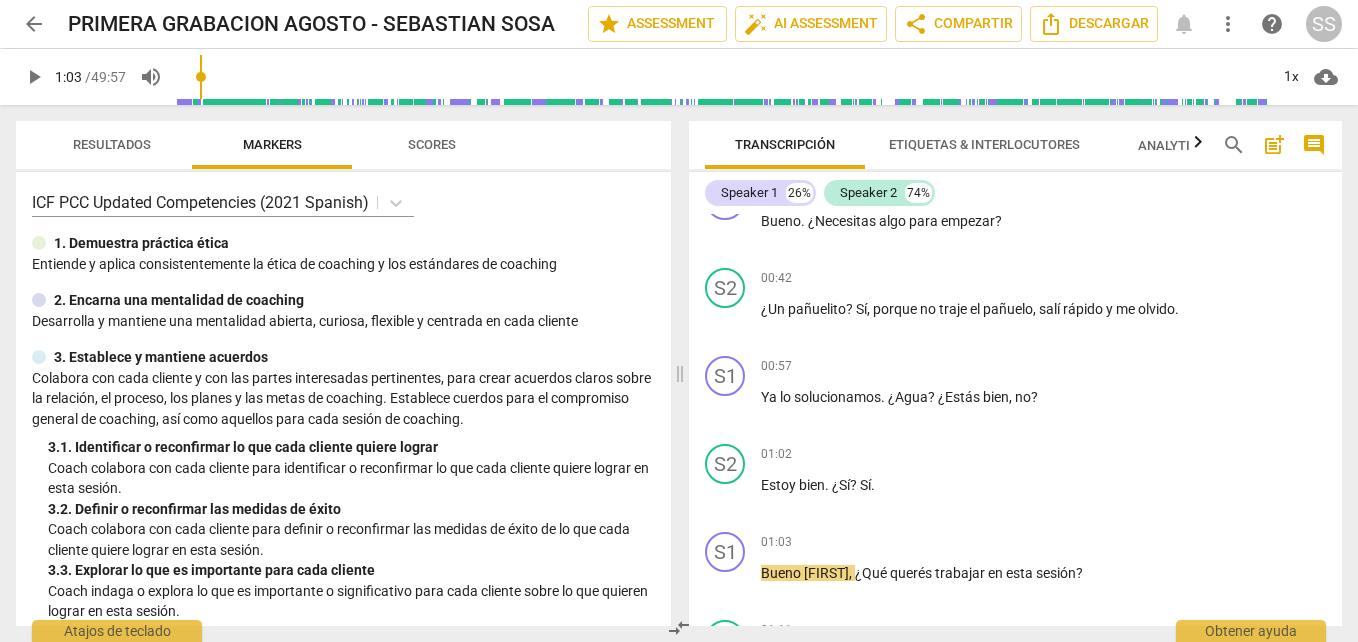 scroll, scrollTop: 0, scrollLeft: 0, axis: both 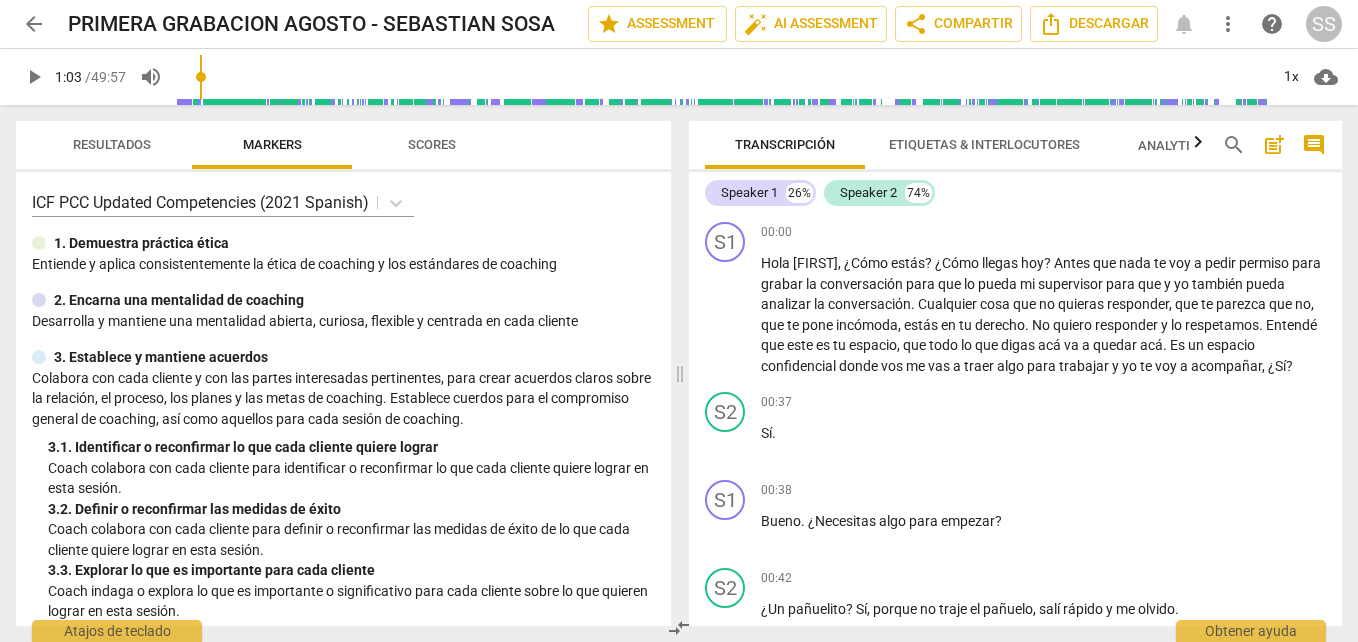click on "arrow_back" at bounding box center [34, 24] 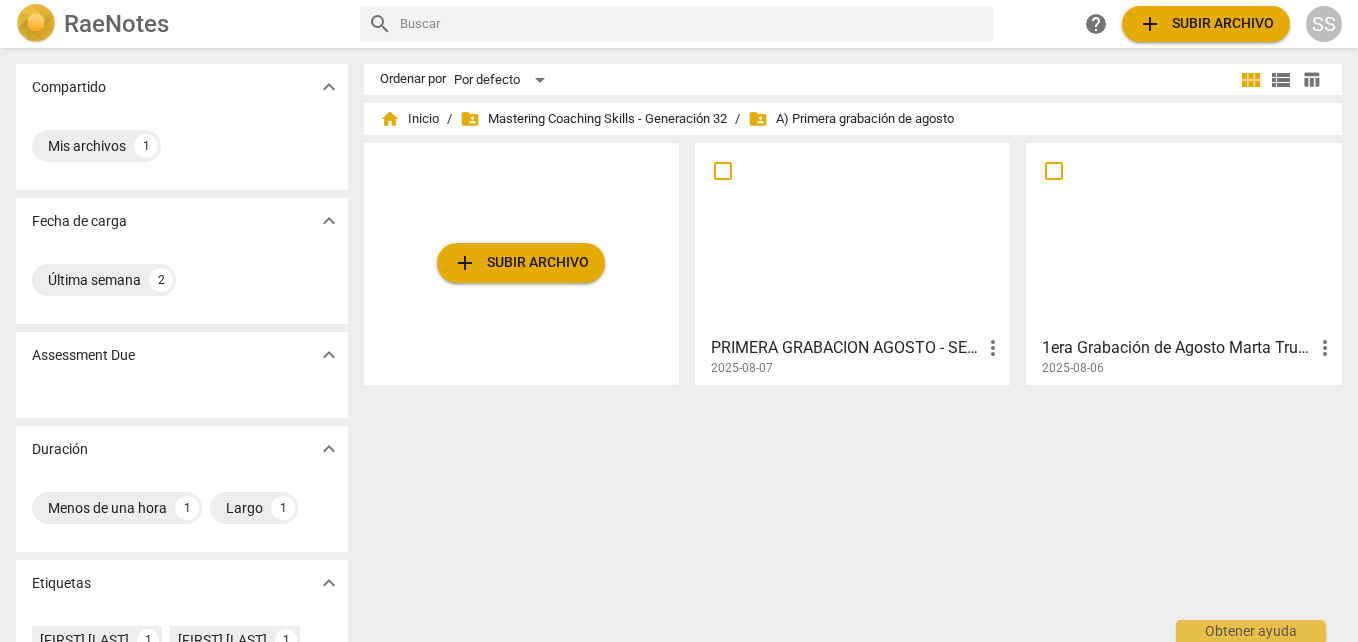click at bounding box center [1183, 238] 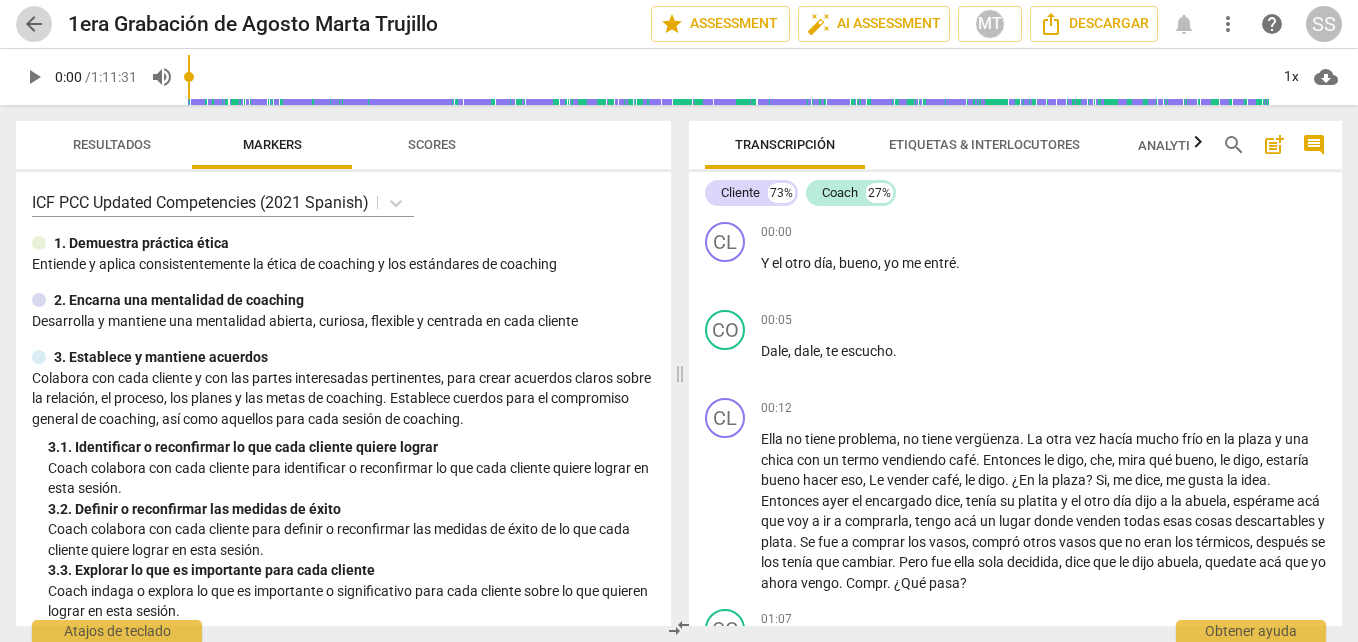 click on "arrow_back" at bounding box center [34, 24] 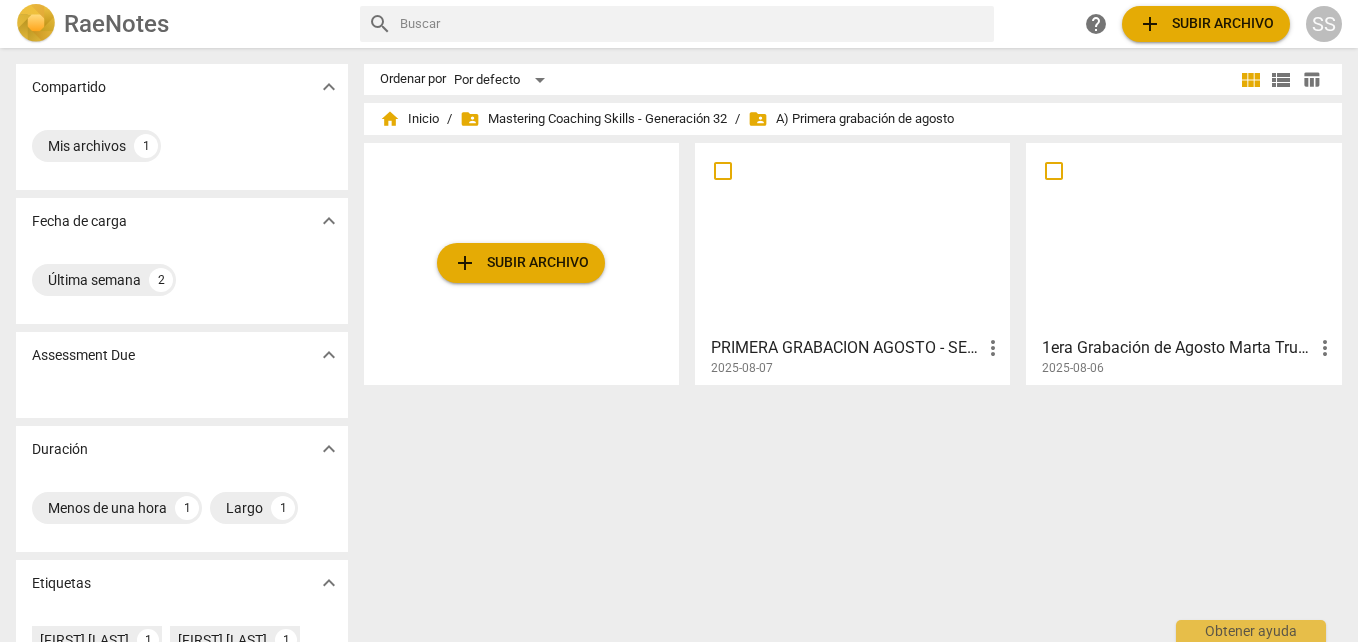 click at bounding box center (852, 238) 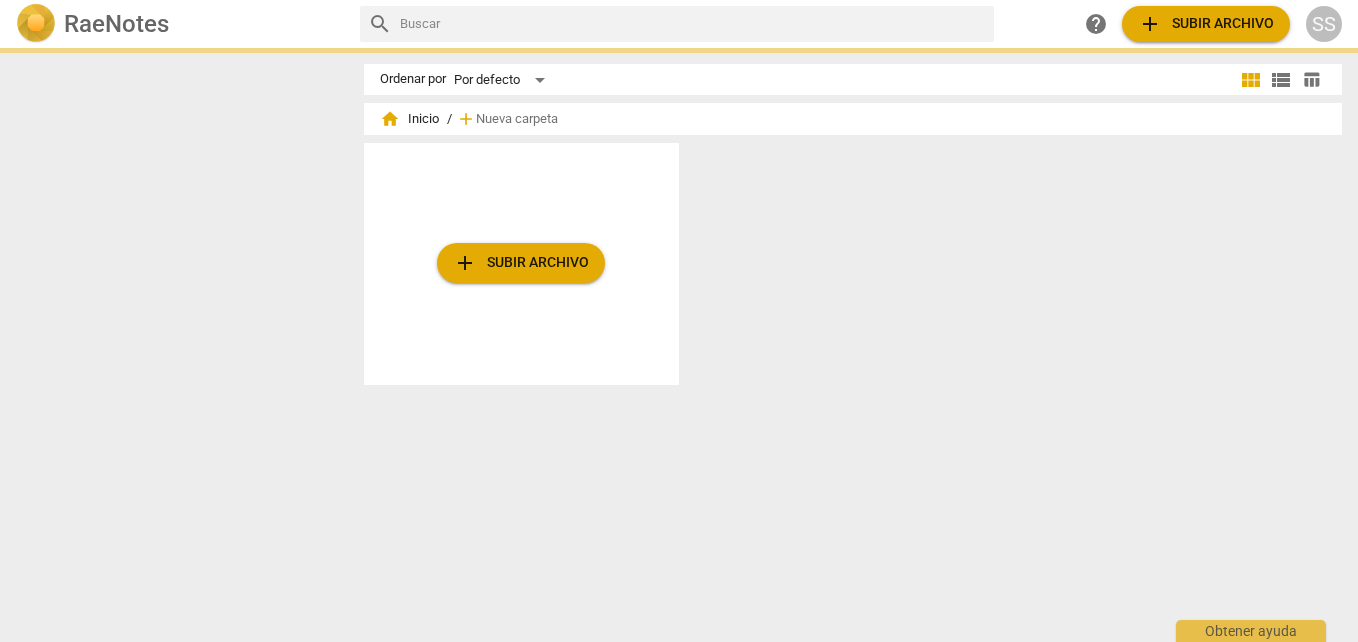 scroll, scrollTop: 0, scrollLeft: 0, axis: both 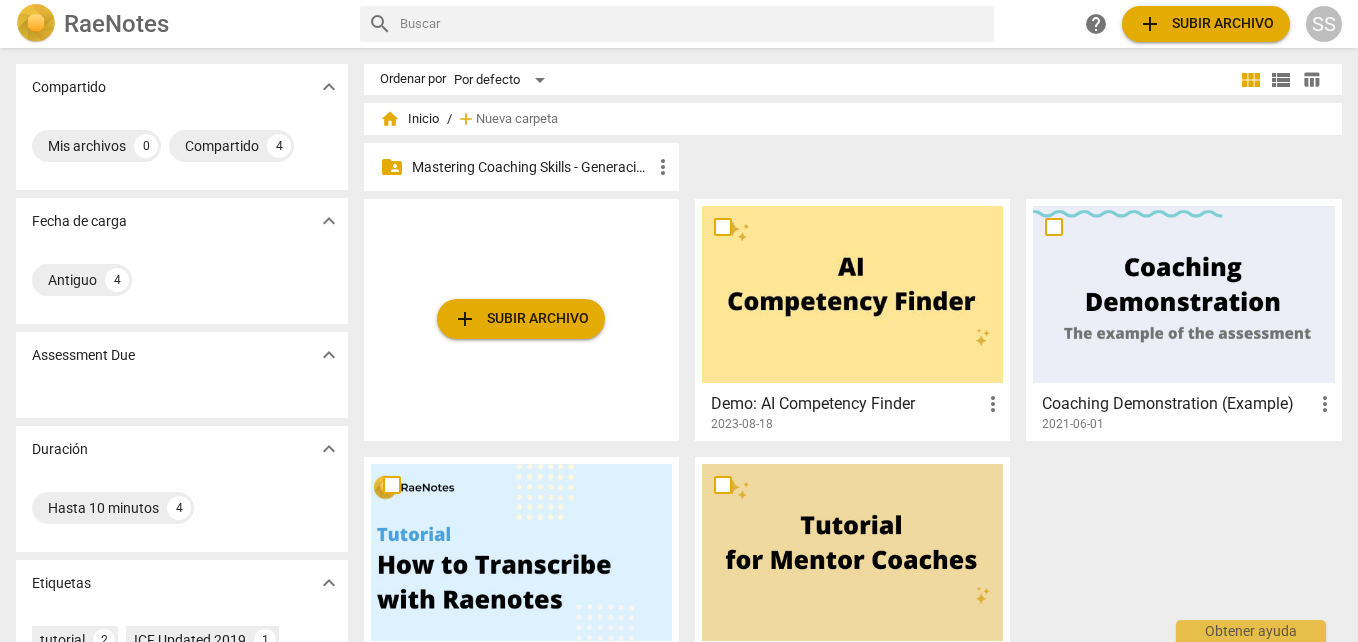 click on "Mastering Coaching Skills - Generación 32" at bounding box center (531, 167) 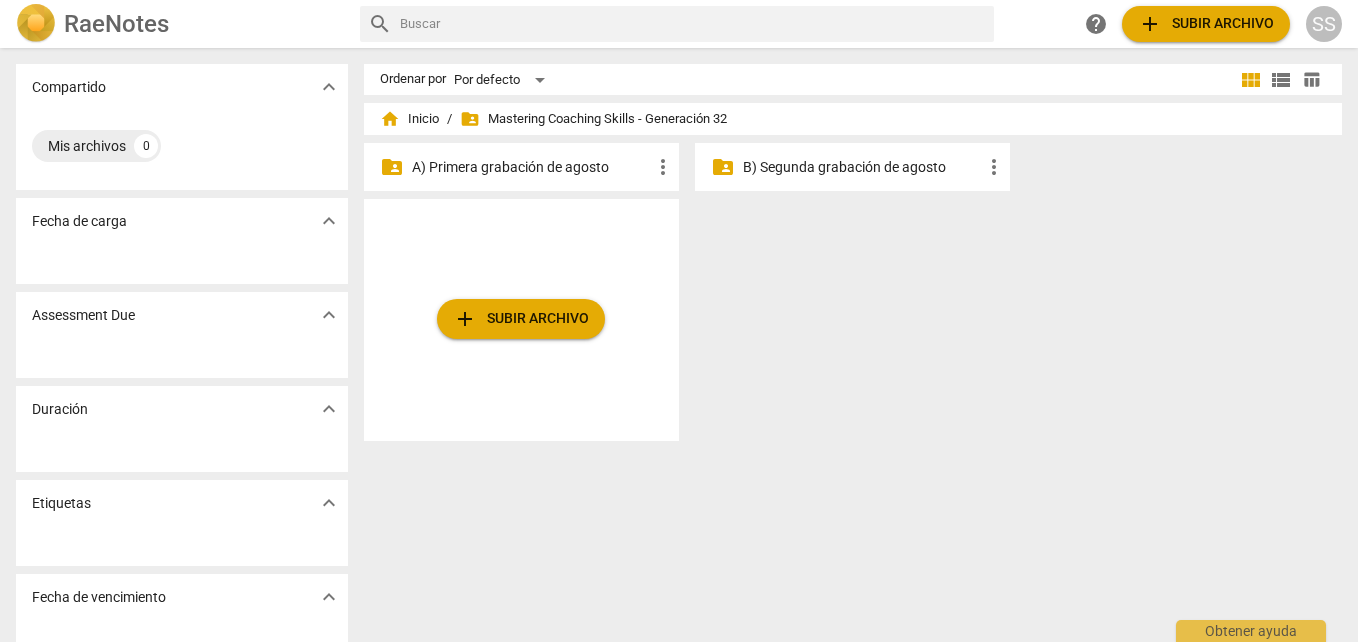 click on "A) Primera grabación de agosto" at bounding box center (531, 167) 